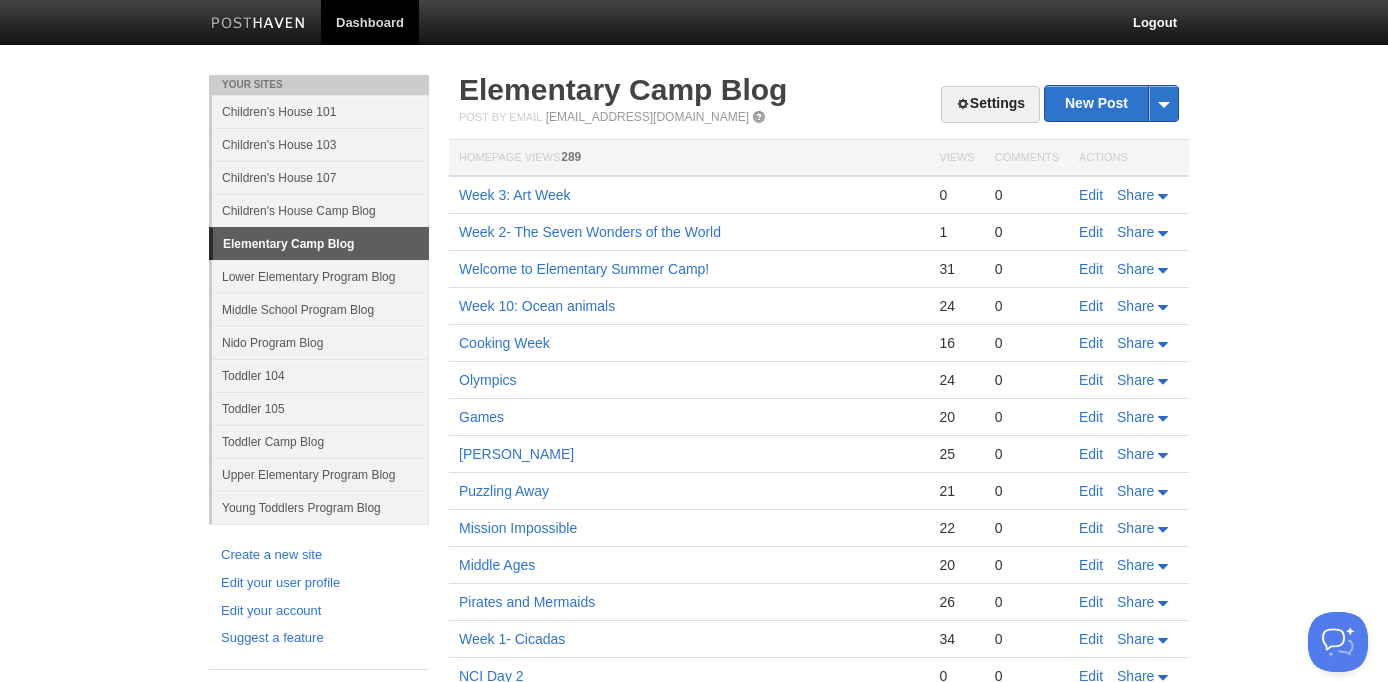 scroll, scrollTop: 0, scrollLeft: 0, axis: both 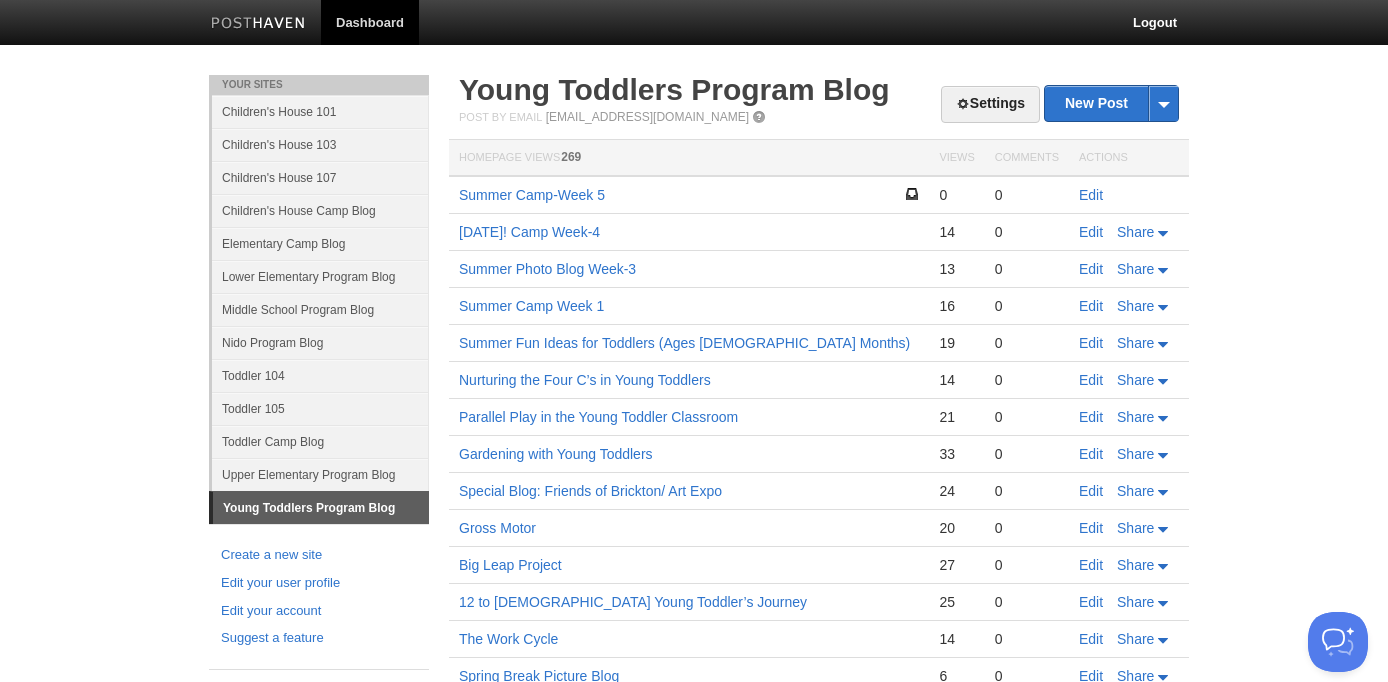 click on "Edit" at bounding box center [1129, 195] 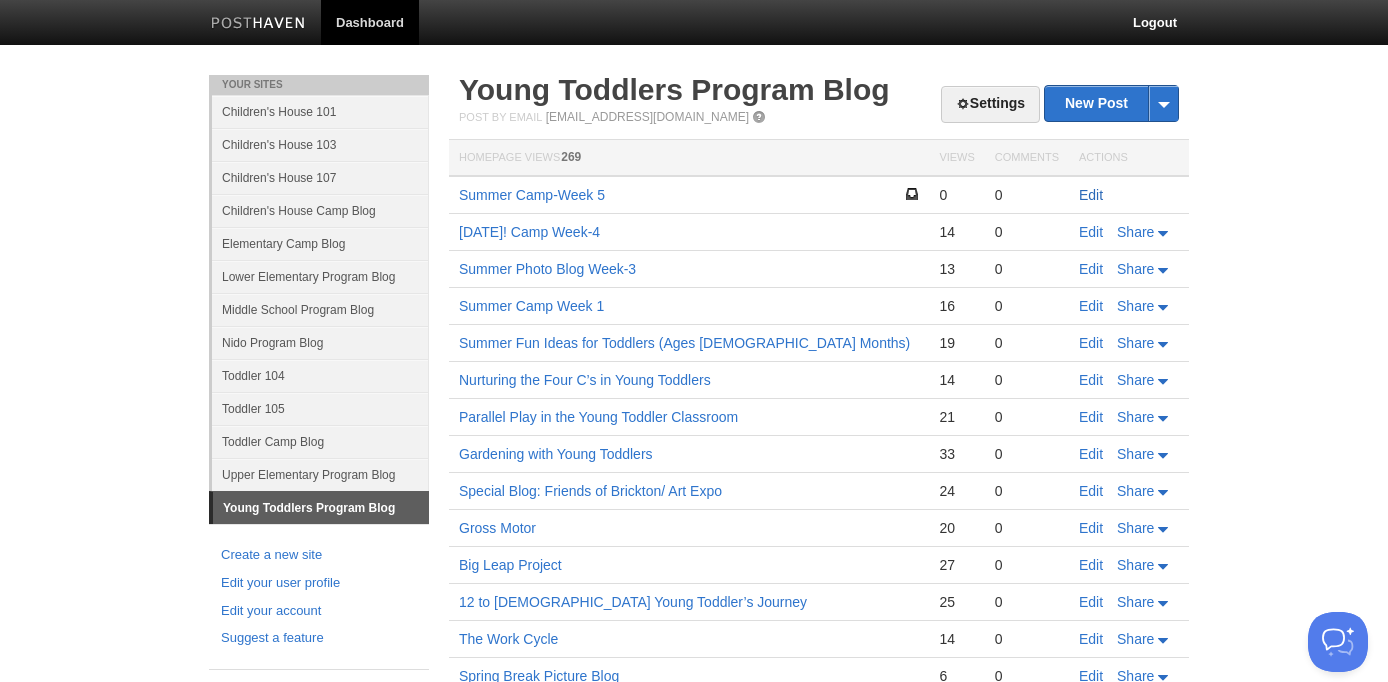 click on "Edit" at bounding box center [1091, 195] 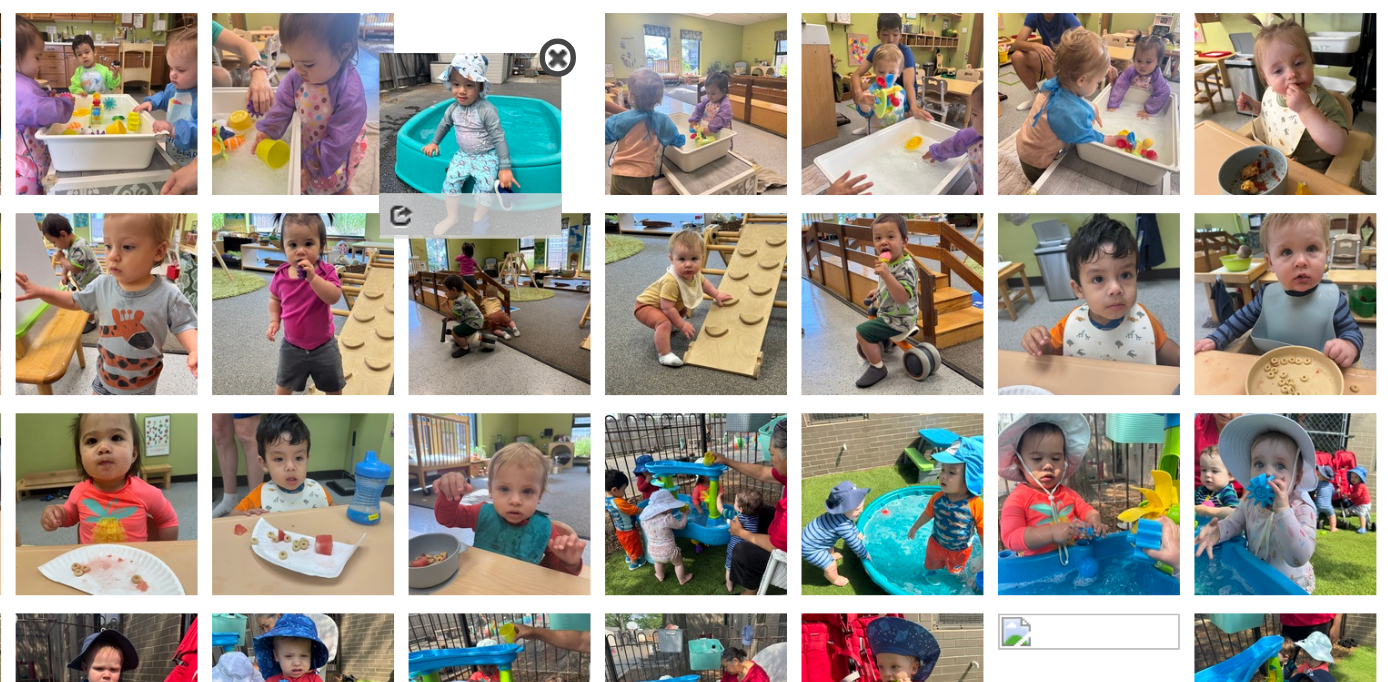 drag, startPoint x: 603, startPoint y: 421, endPoint x: 589, endPoint y: 220, distance: 201.48697 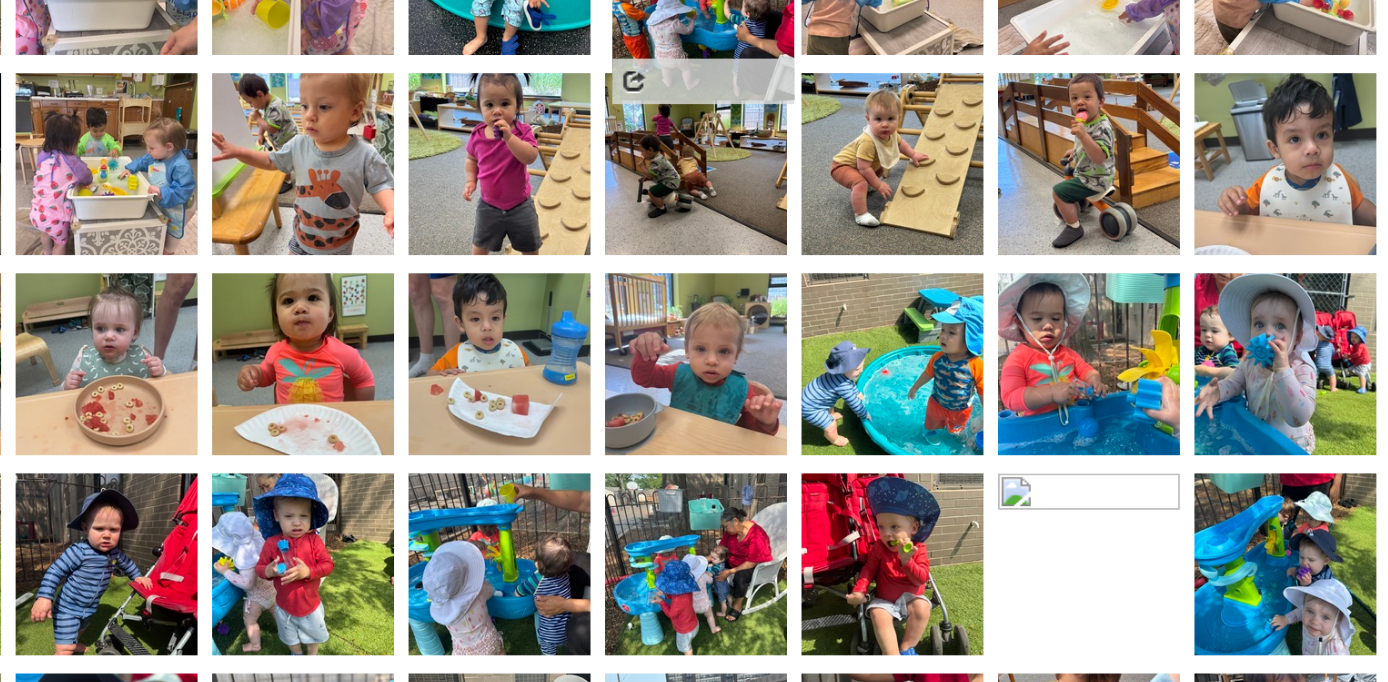 drag, startPoint x: 744, startPoint y: 443, endPoint x: 748, endPoint y: 250, distance: 193.04144 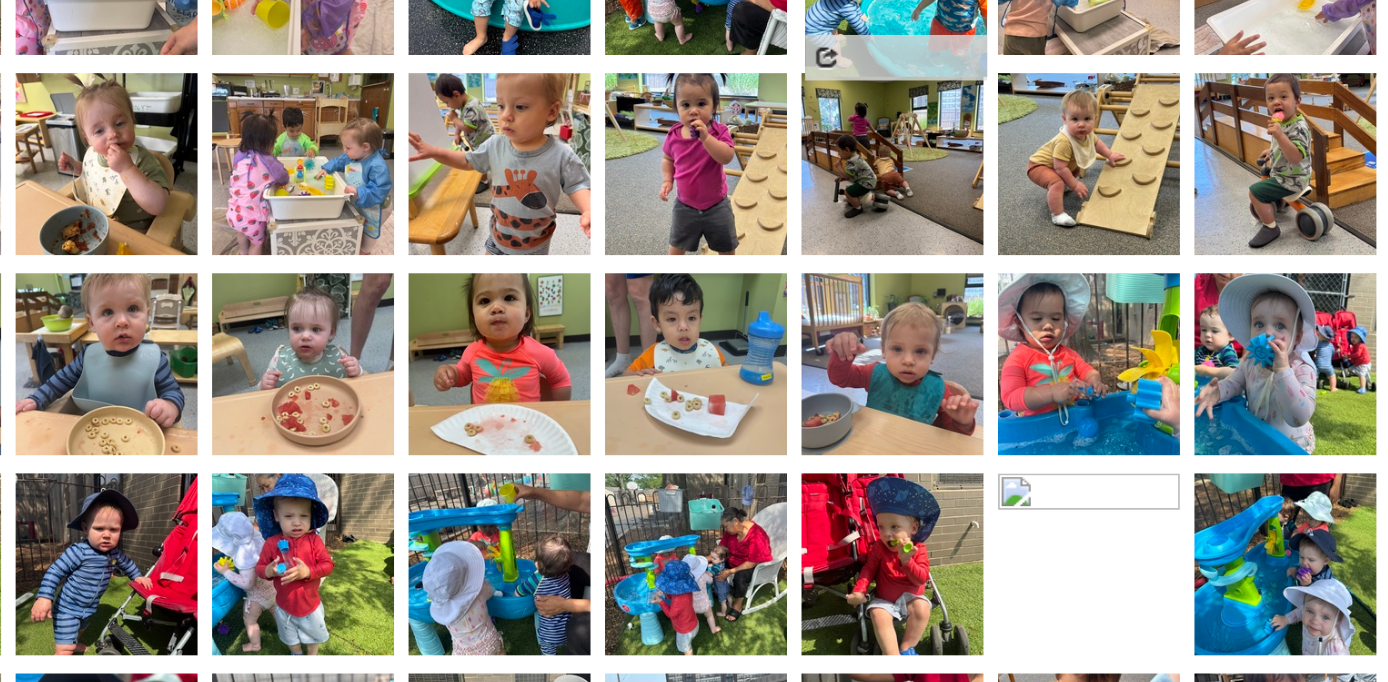 drag, startPoint x: 858, startPoint y: 432, endPoint x: 866, endPoint y: 236, distance: 196.1632 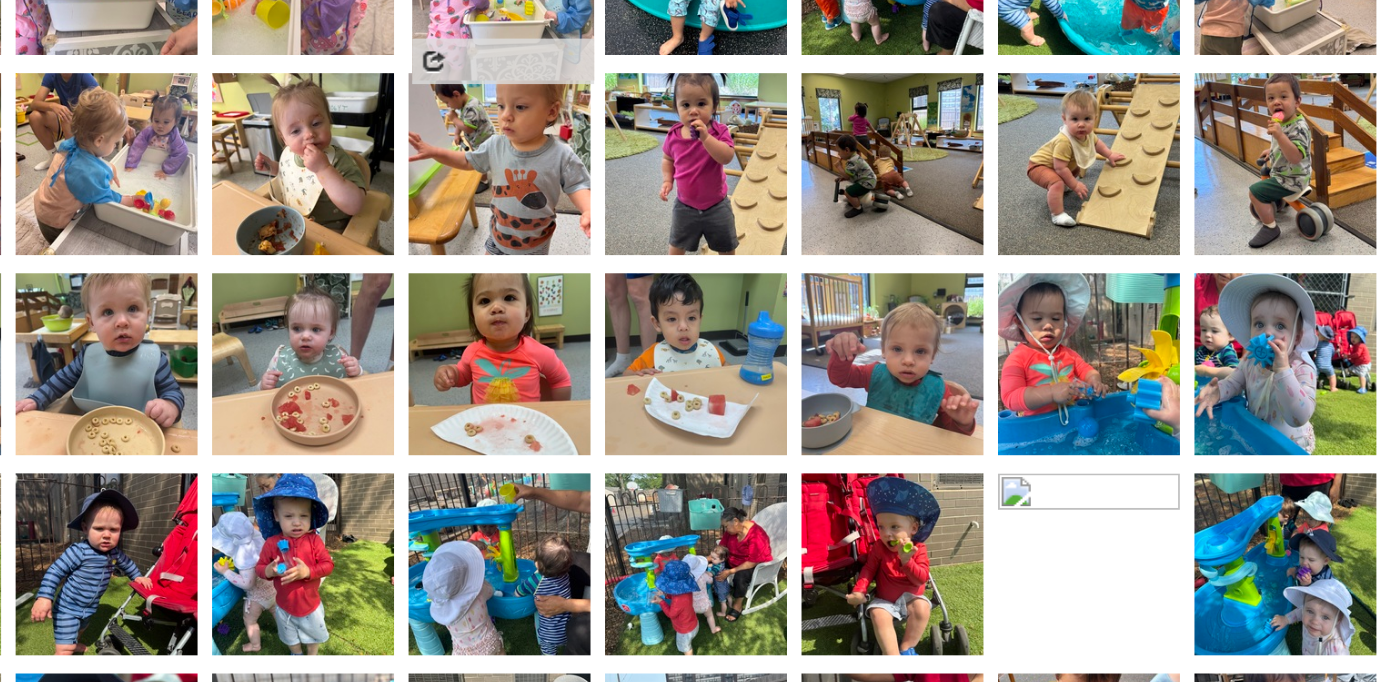 drag, startPoint x: 535, startPoint y: 310, endPoint x: 645, endPoint y: 214, distance: 146 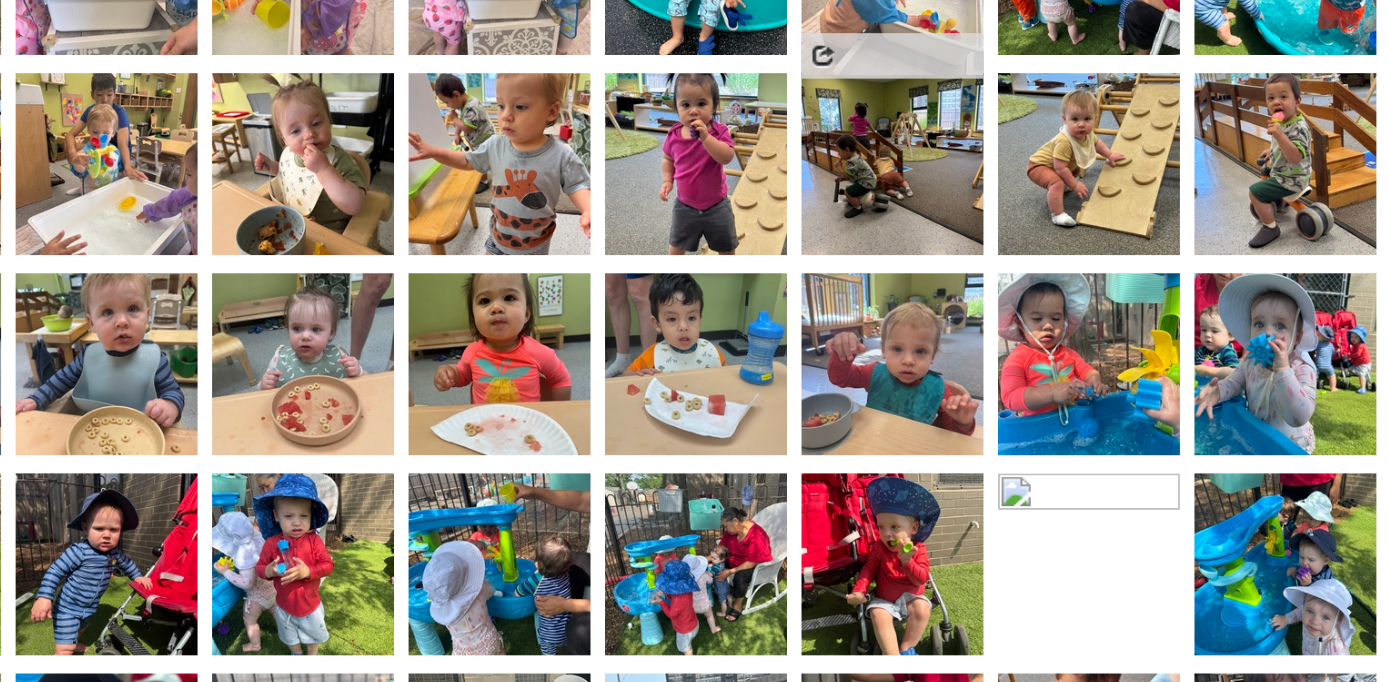 drag, startPoint x: 412, startPoint y: 336, endPoint x: 844, endPoint y: 236, distance: 443.42303 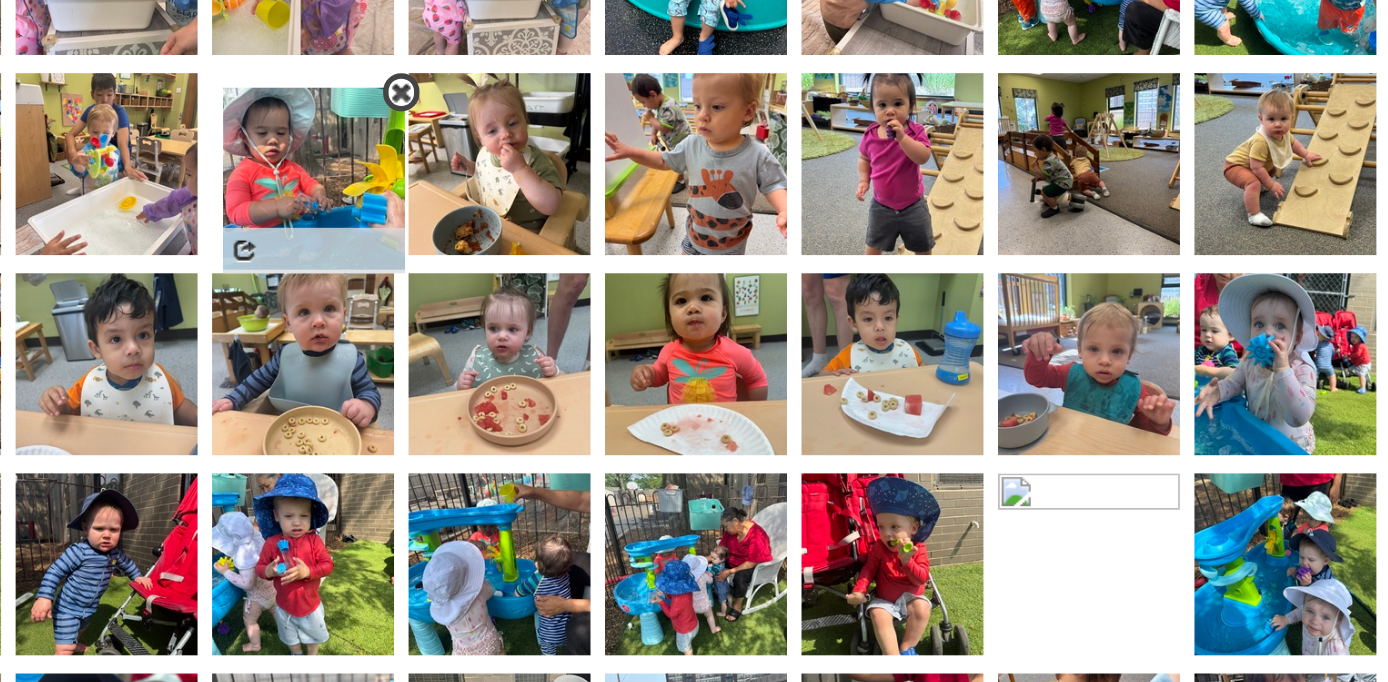 drag, startPoint x: 961, startPoint y: 457, endPoint x: 535, endPoint y: 354, distance: 438.27502 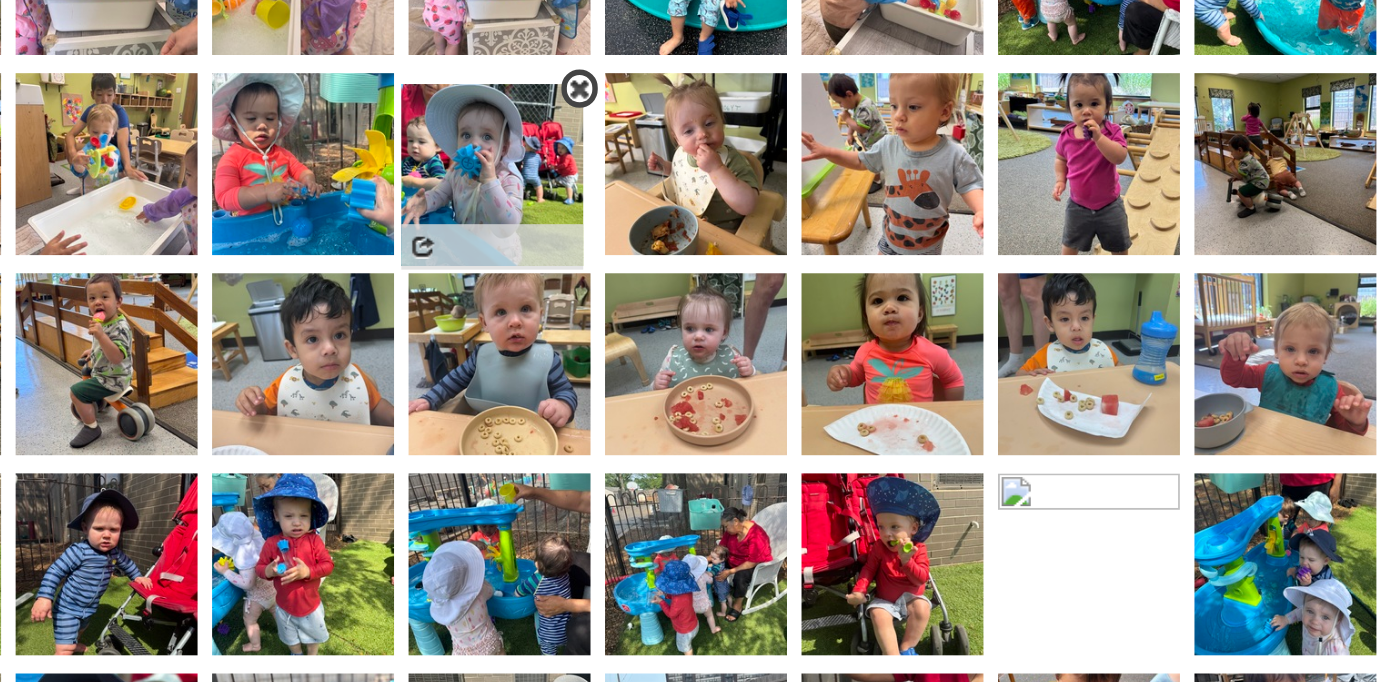 drag, startPoint x: 1085, startPoint y: 460, endPoint x: 653, endPoint y: 371, distance: 441.07257 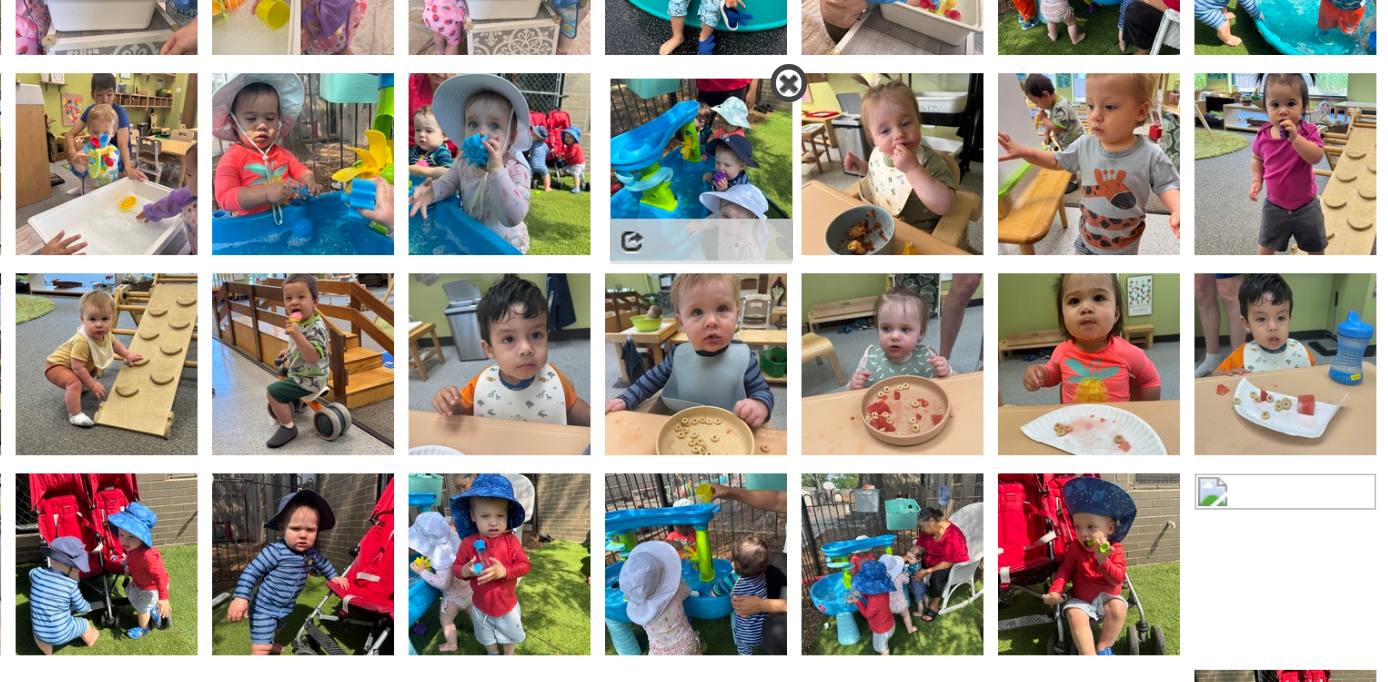 drag, startPoint x: 1071, startPoint y: 538, endPoint x: 749, endPoint y: 323, distance: 387.18085 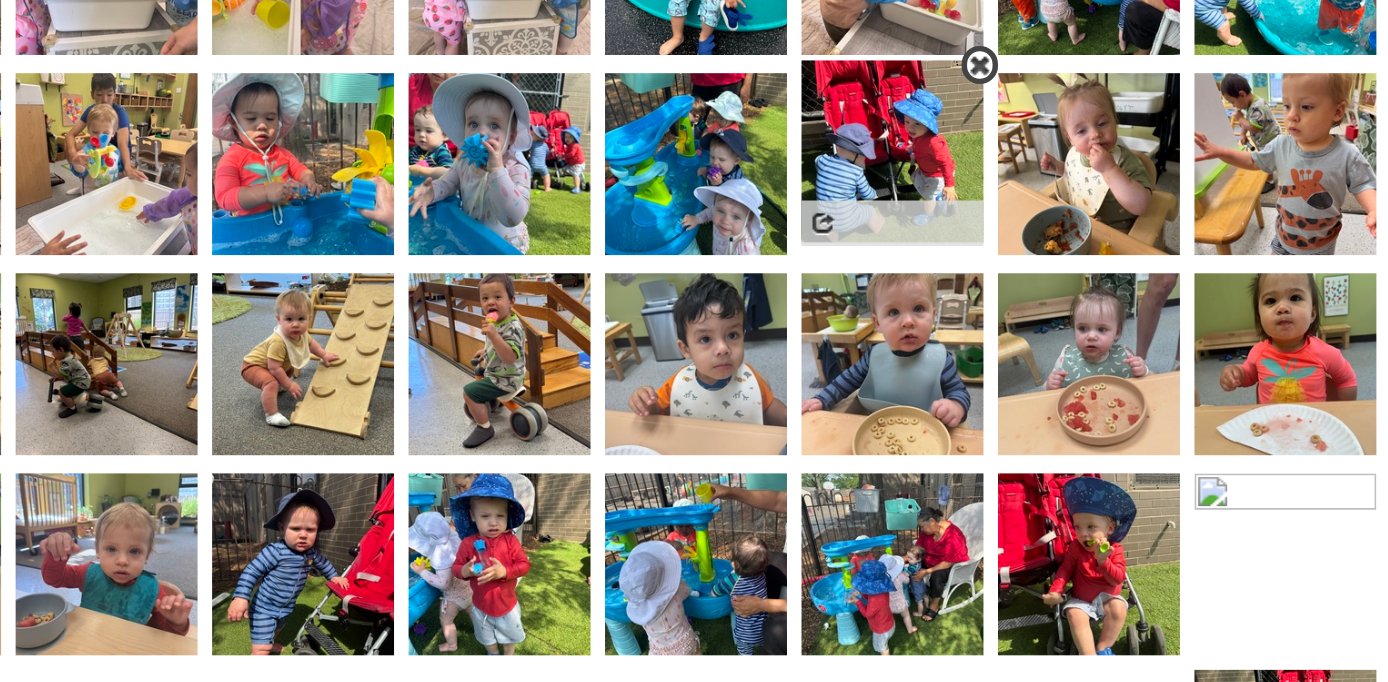 drag, startPoint x: 429, startPoint y: 545, endPoint x: 861, endPoint y: 318, distance: 488.00922 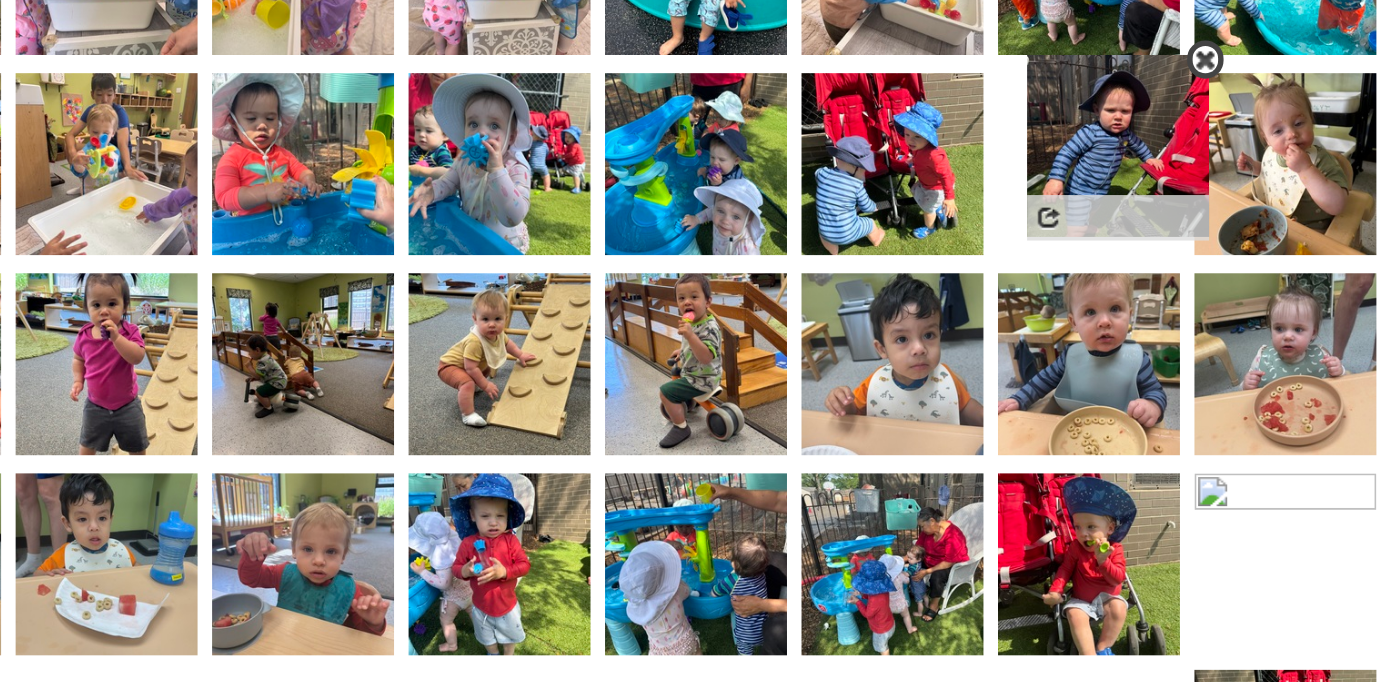 drag, startPoint x: 484, startPoint y: 511, endPoint x: 933, endPoint y: 281, distance: 504.48093 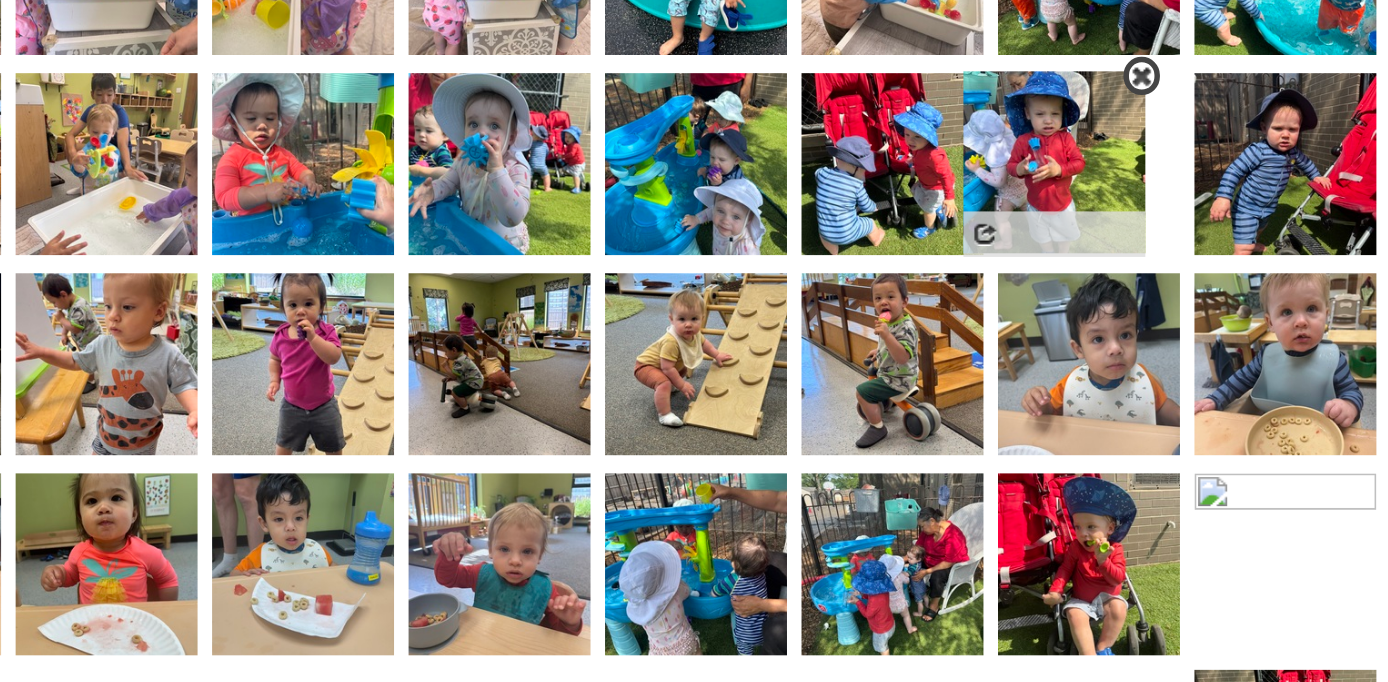 drag, startPoint x: 629, startPoint y: 519, endPoint x: 934, endPoint y: 298, distance: 376.65103 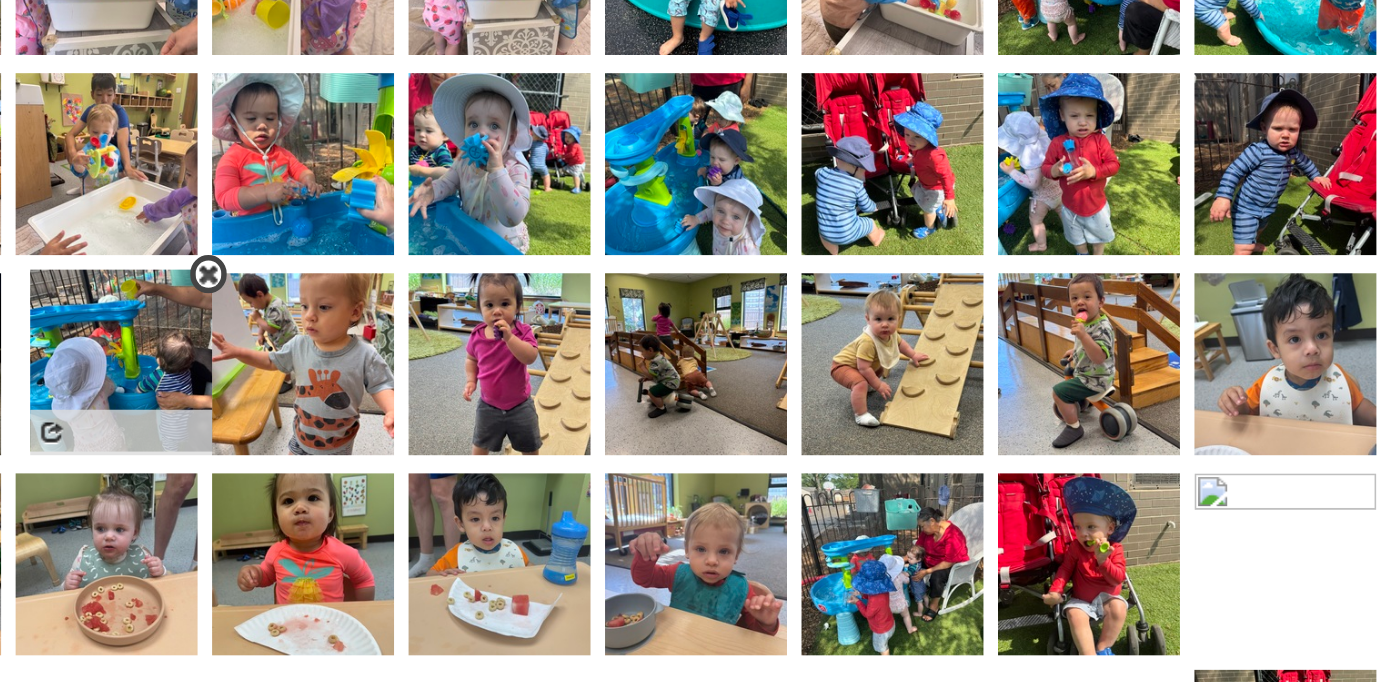drag, startPoint x: 726, startPoint y: 551, endPoint x: 411, endPoint y: 440, distance: 333.98502 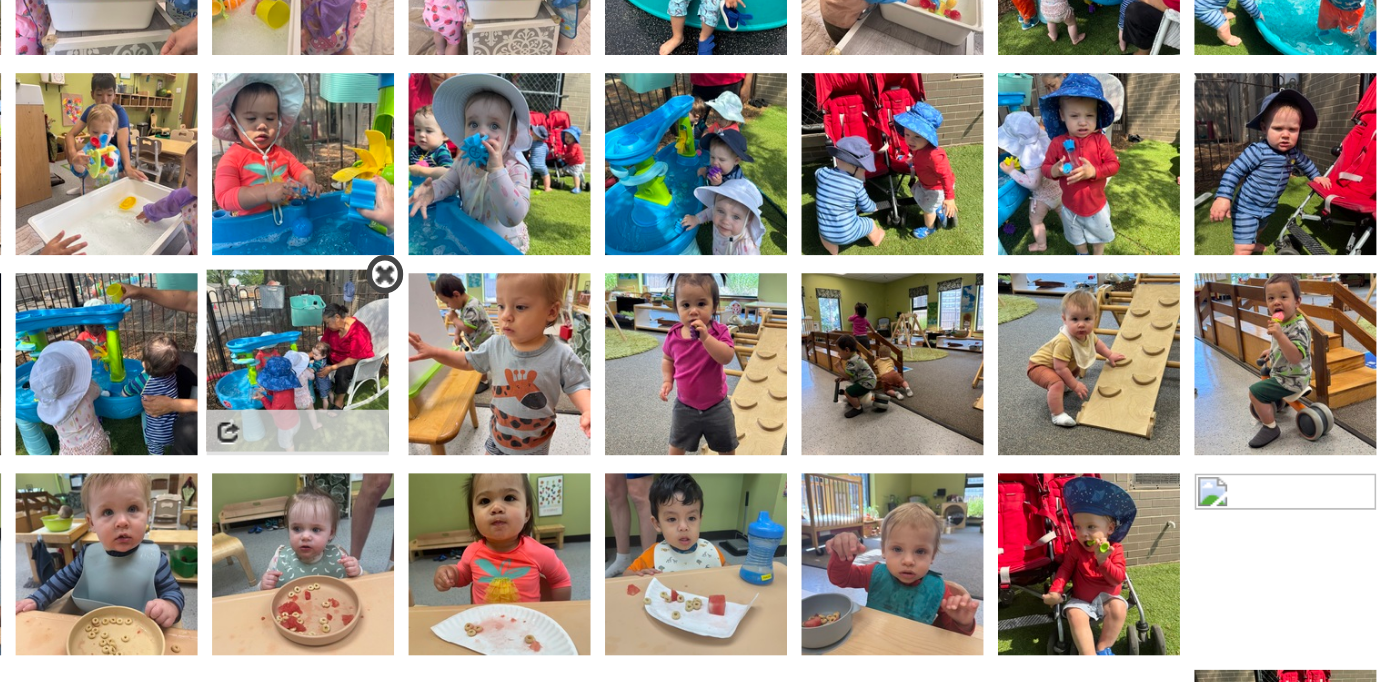 drag, startPoint x: 830, startPoint y: 586, endPoint x: 503, endPoint y: 474, distance: 345.64865 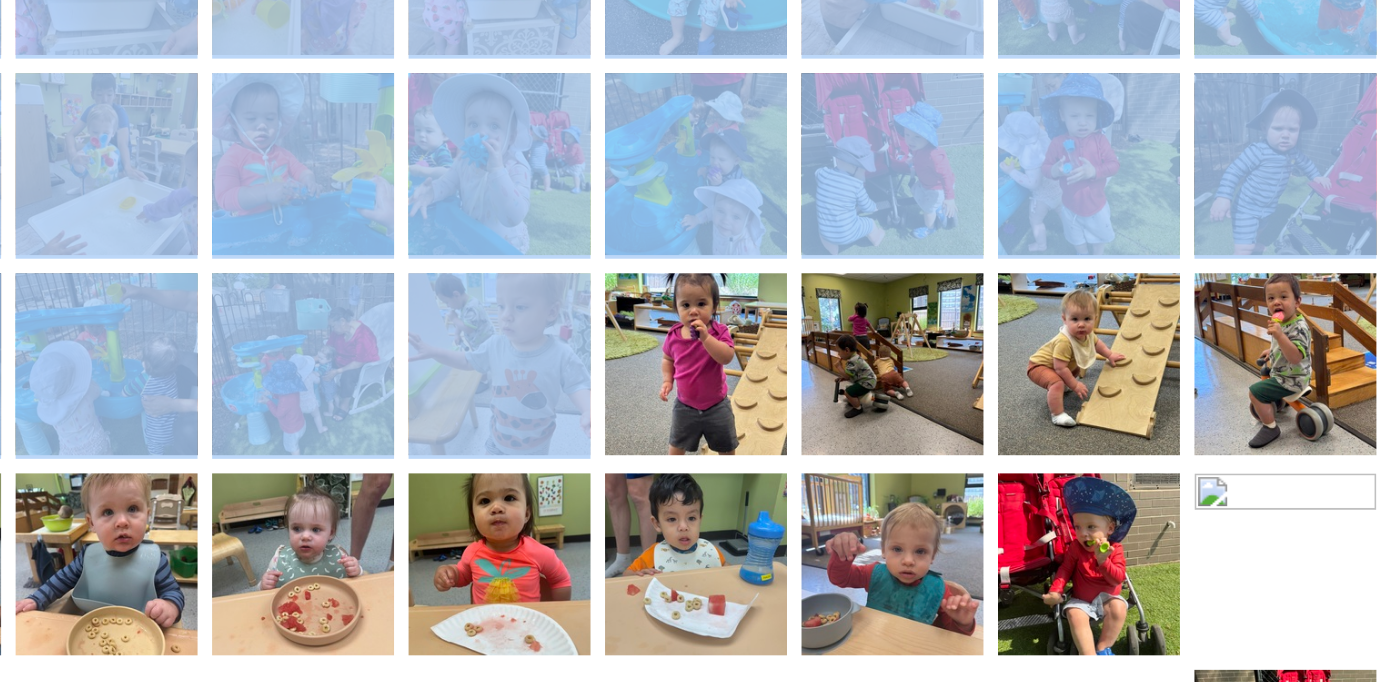 drag, startPoint x: 965, startPoint y: 594, endPoint x: 682, endPoint y: 483, distance: 303.99014 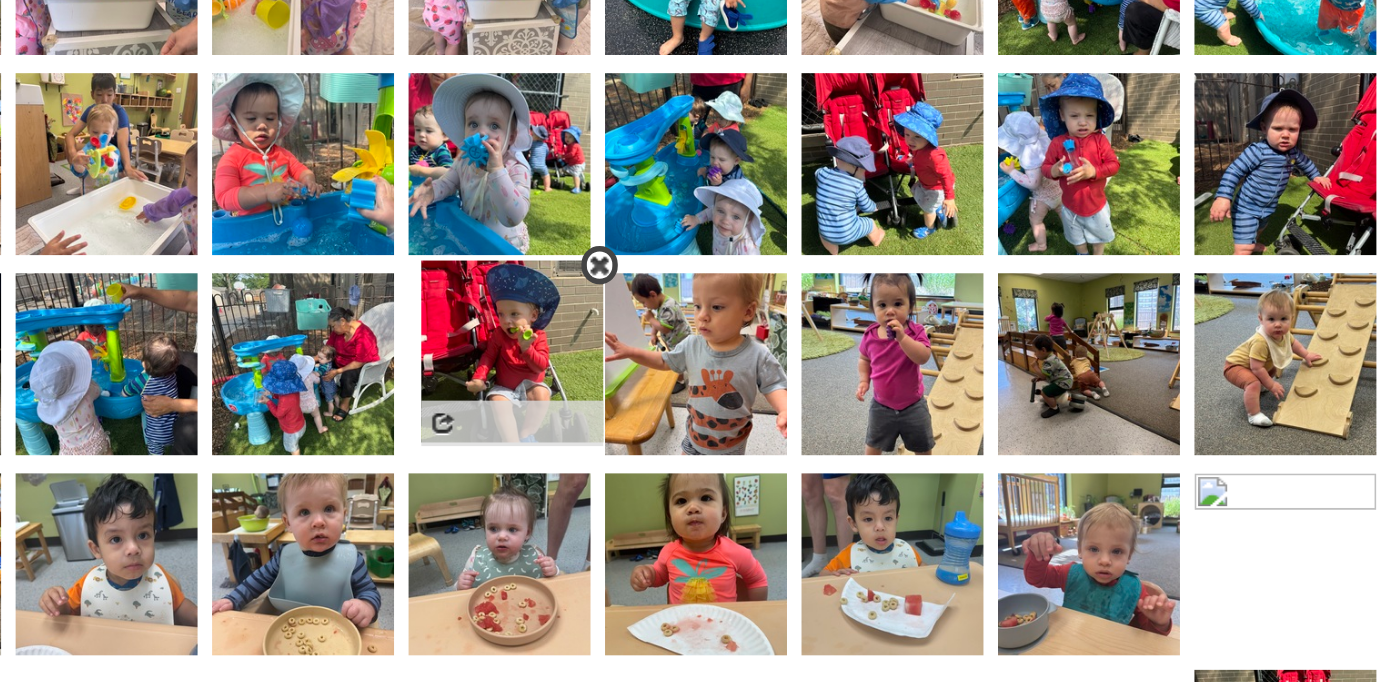 drag, startPoint x: 968, startPoint y: 561, endPoint x: 653, endPoint y: 448, distance: 334.65506 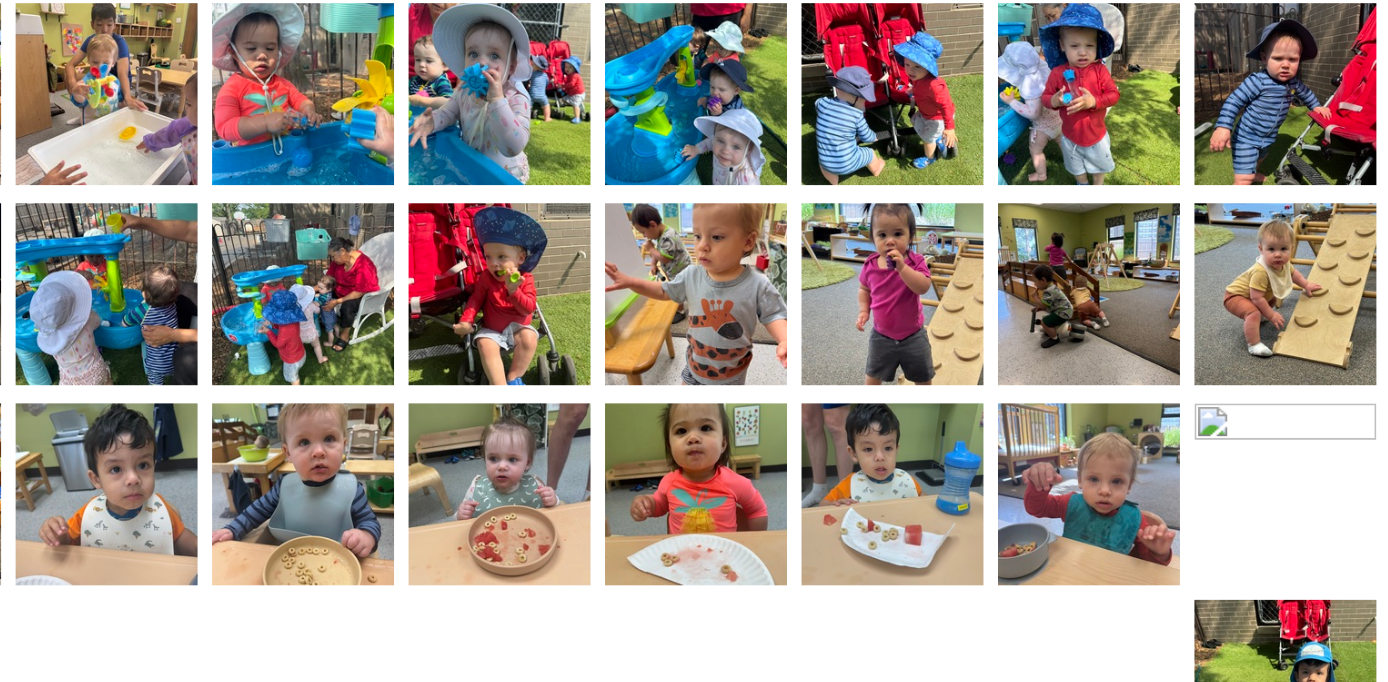scroll, scrollTop: 267, scrollLeft: 0, axis: vertical 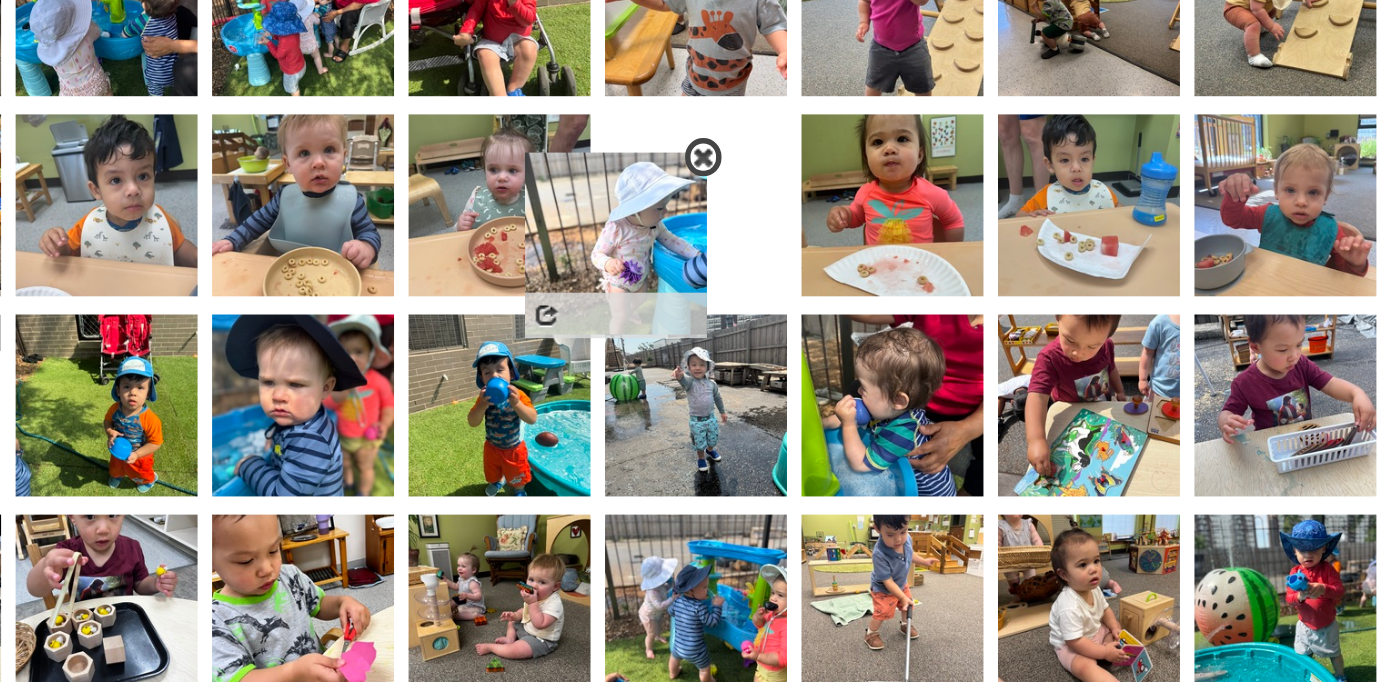 drag, startPoint x: 425, startPoint y: 472, endPoint x: 706, endPoint y: 275, distance: 343.17633 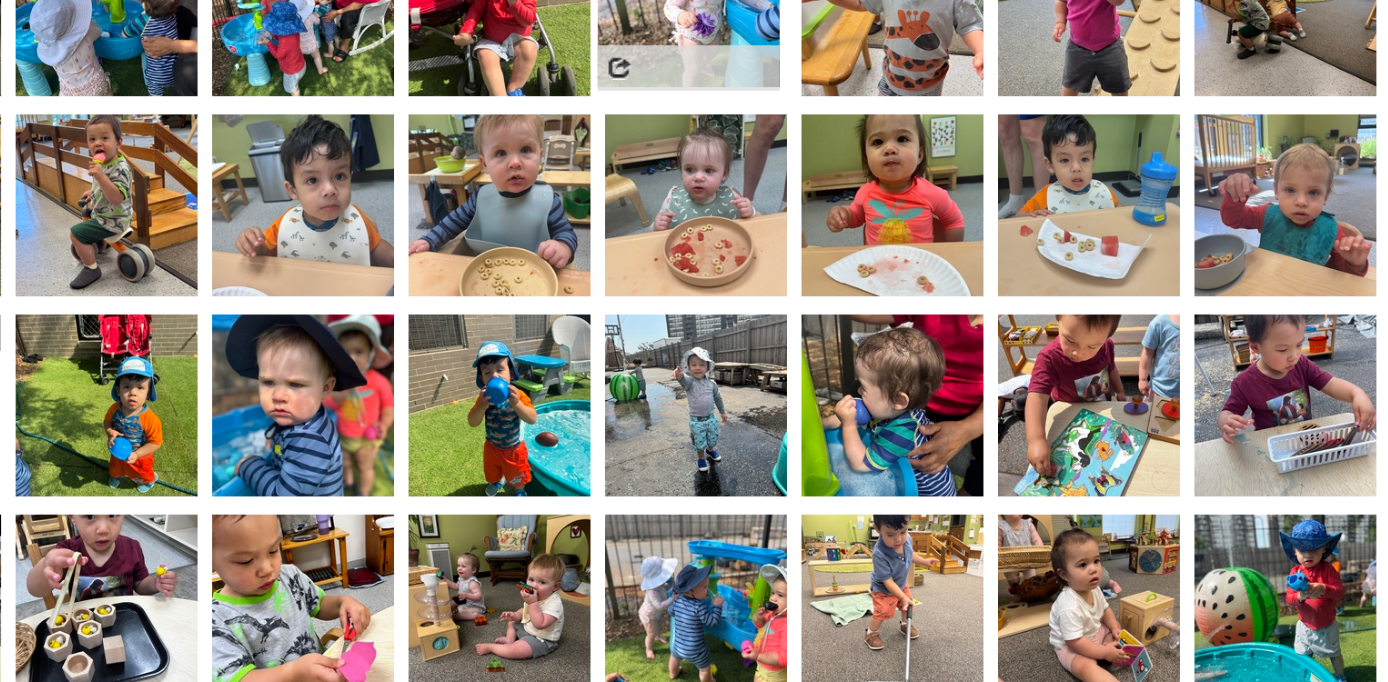 drag, startPoint x: 742, startPoint y: 274, endPoint x: 739, endPoint y: 162, distance: 112.04017 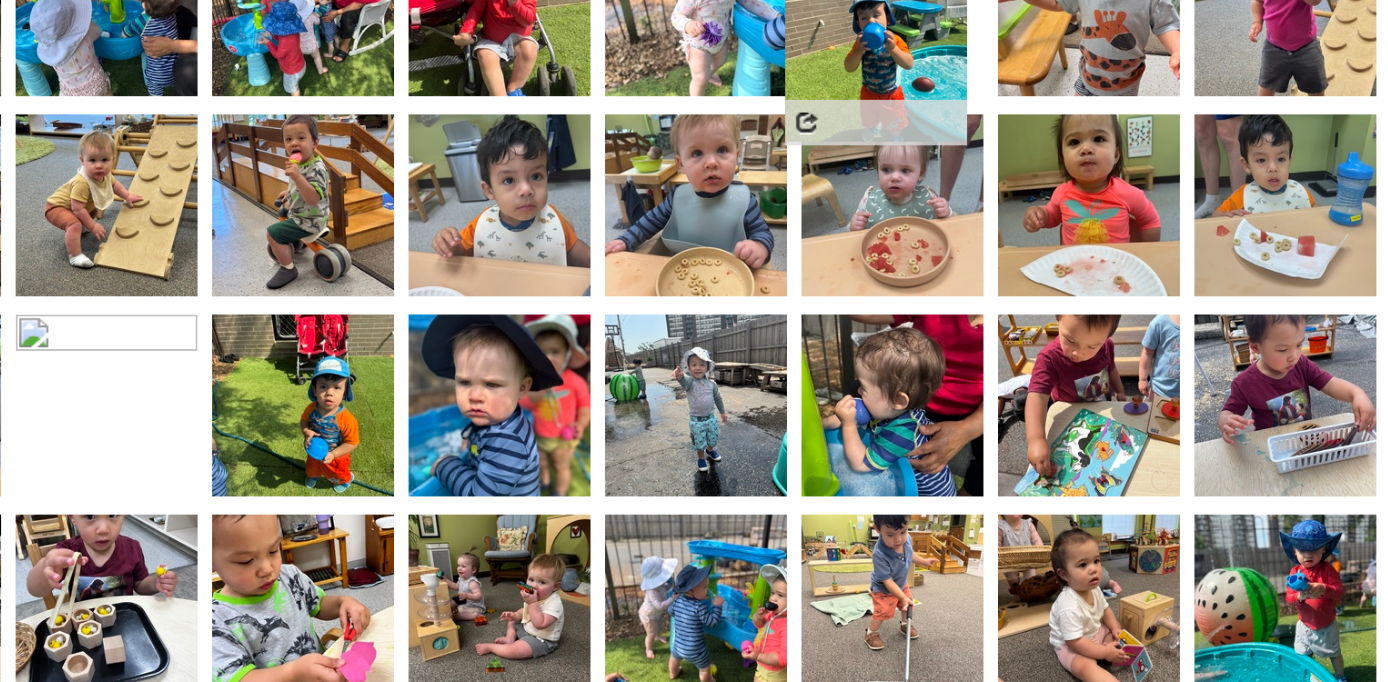 drag, startPoint x: 640, startPoint y: 381, endPoint x: 847, endPoint y: 186, distance: 284.38354 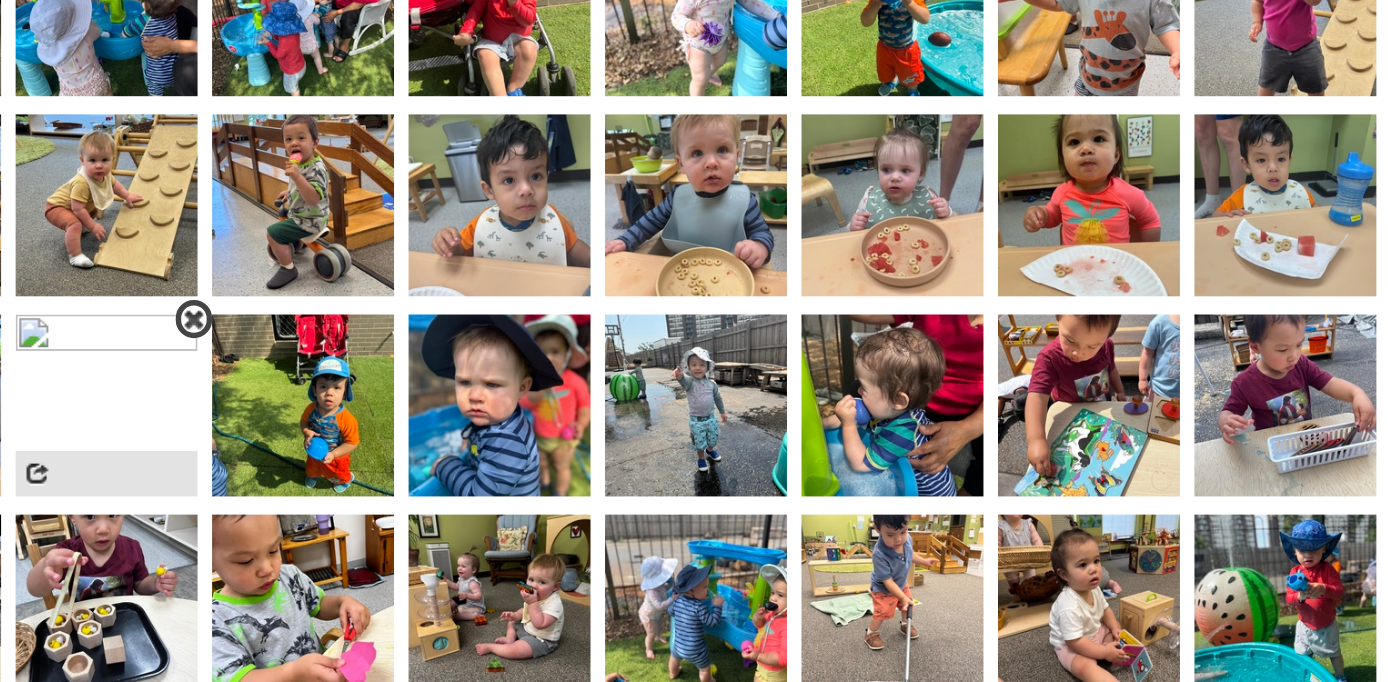 click at bounding box center [465, 336] 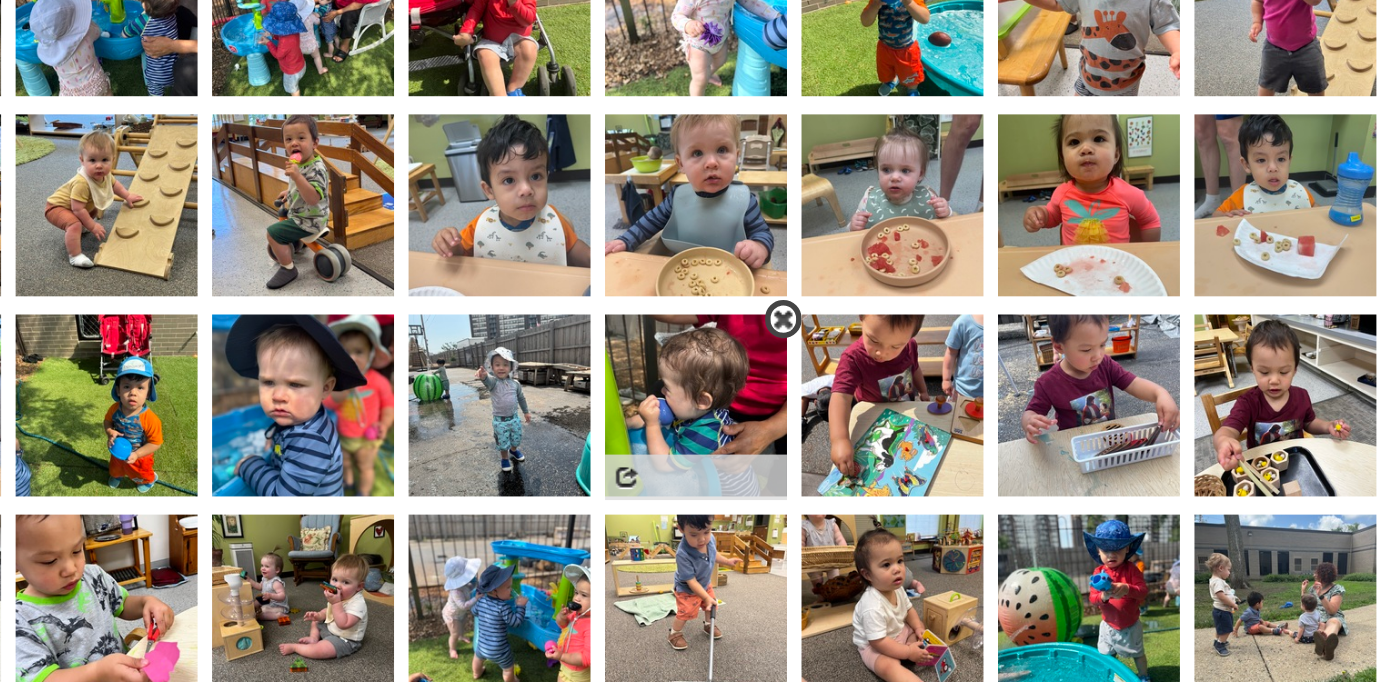 click at bounding box center (789, 336) 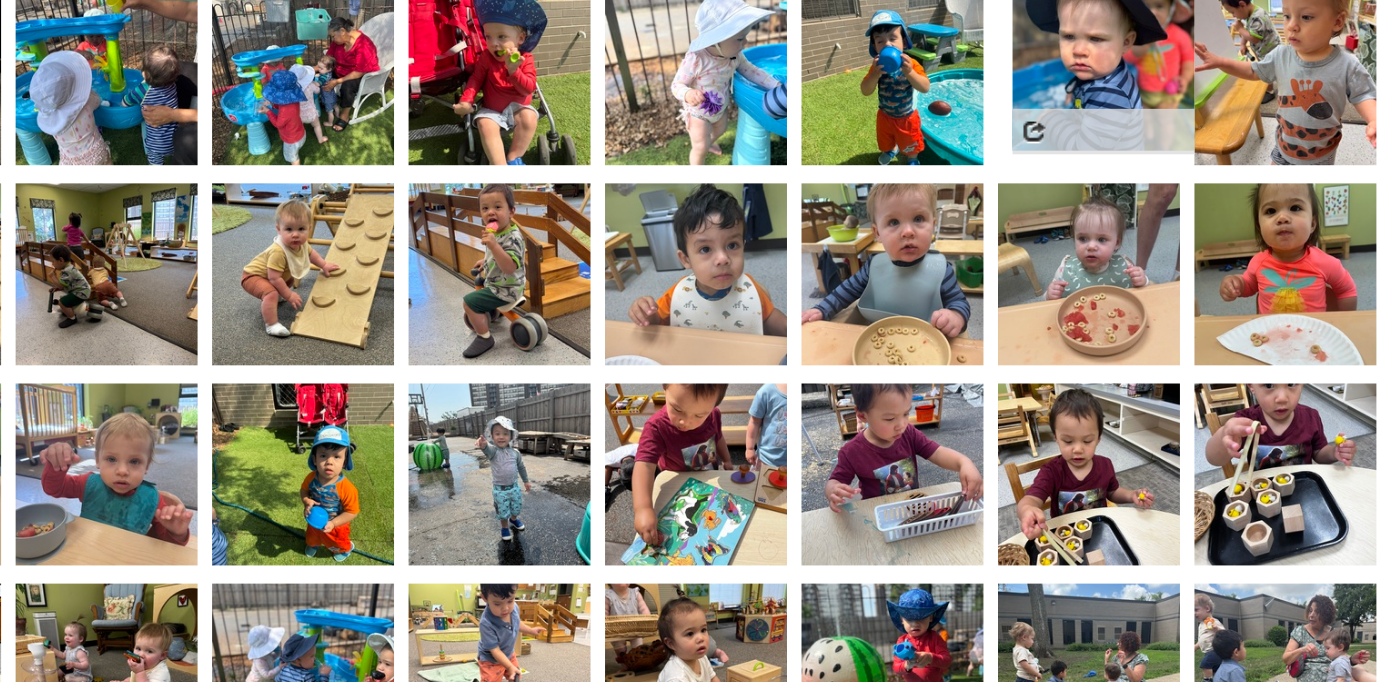 drag, startPoint x: 541, startPoint y: 397, endPoint x: 981, endPoint y: 169, distance: 495.56433 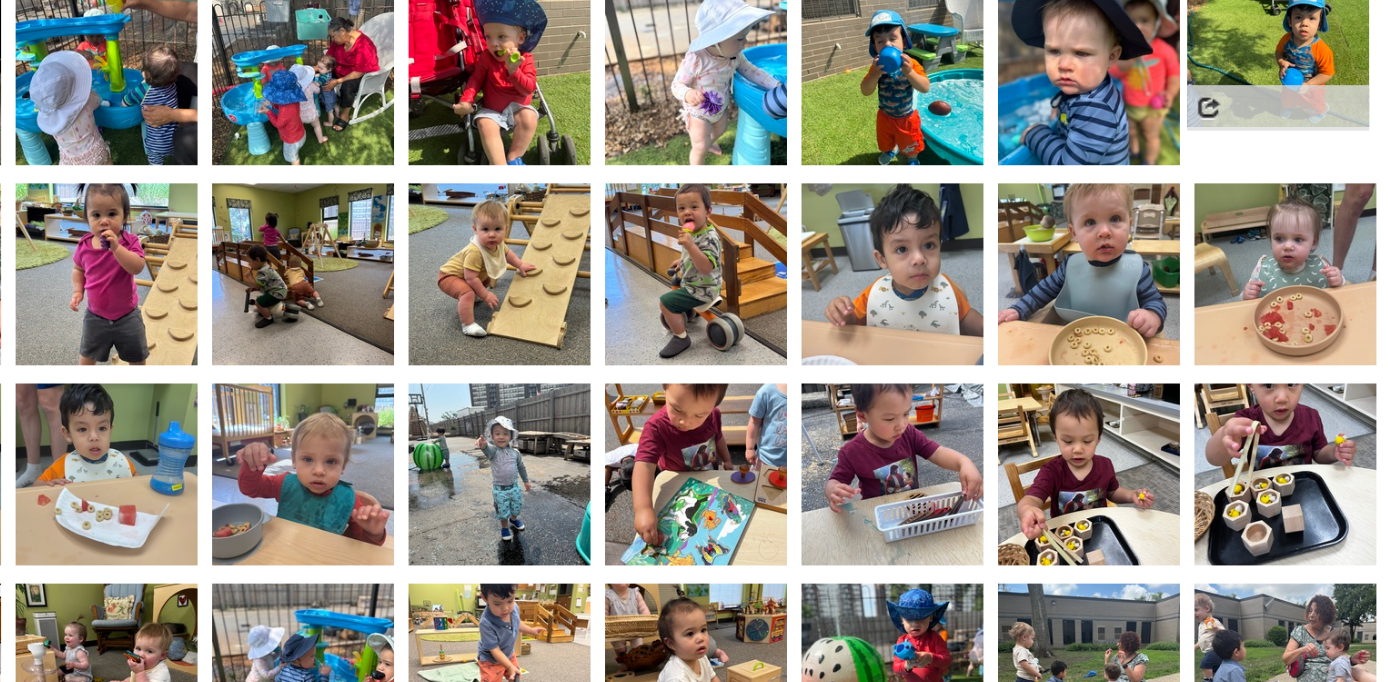 drag, startPoint x: 528, startPoint y: 394, endPoint x: 1056, endPoint y: 170, distance: 573.55035 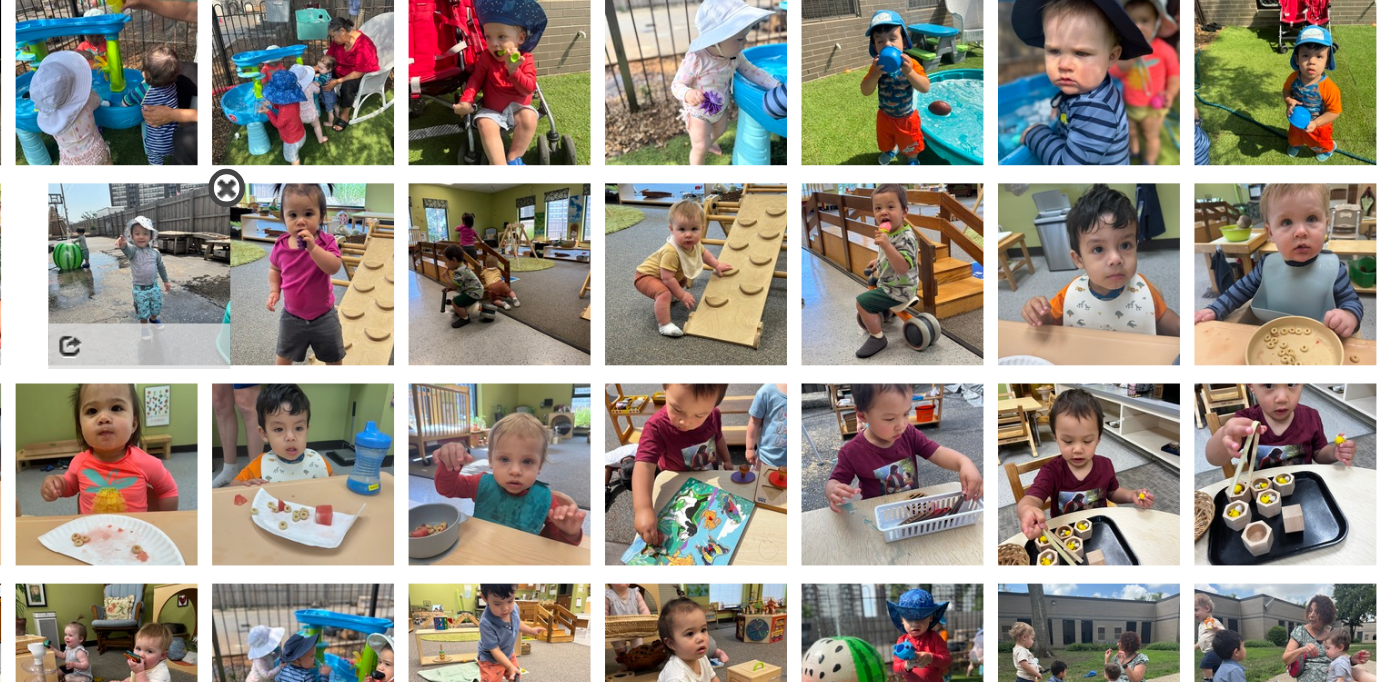 drag, startPoint x: 647, startPoint y: 385, endPoint x: 450, endPoint y: 277, distance: 224.66197 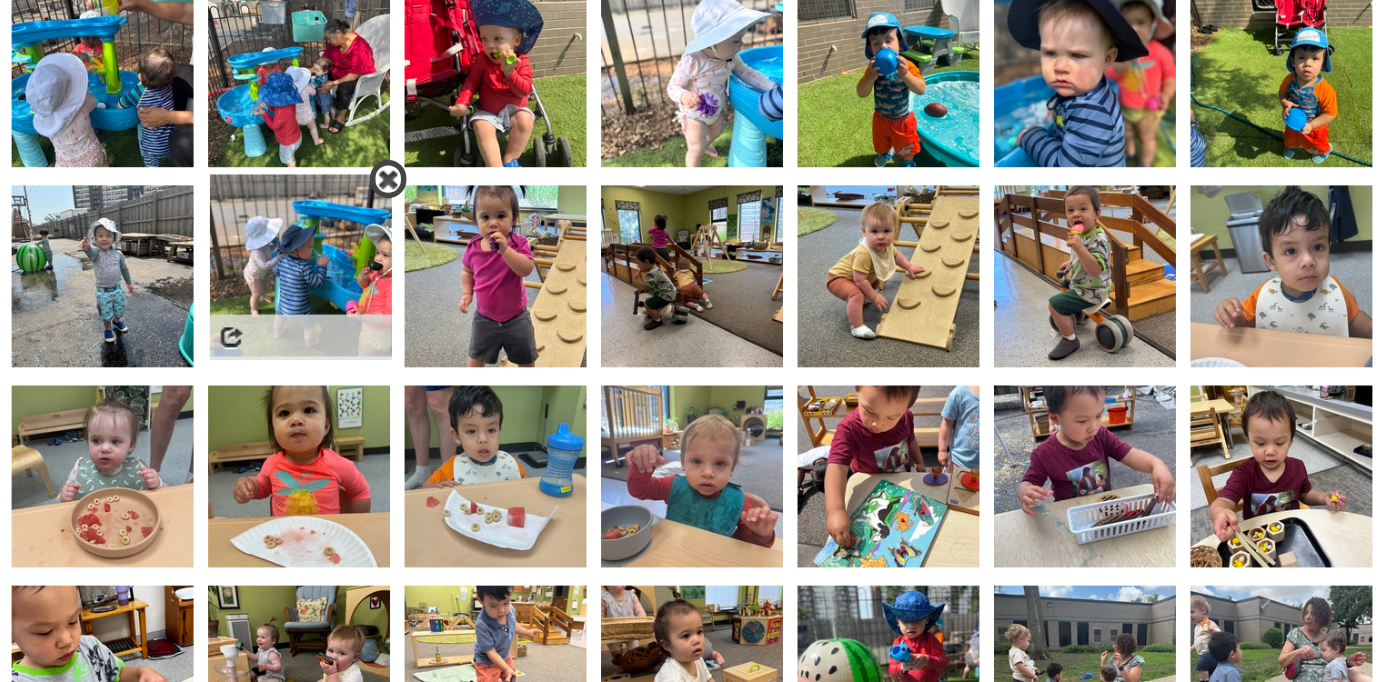 drag, startPoint x: 545, startPoint y: 487, endPoint x: 546, endPoint y: 264, distance: 223.00224 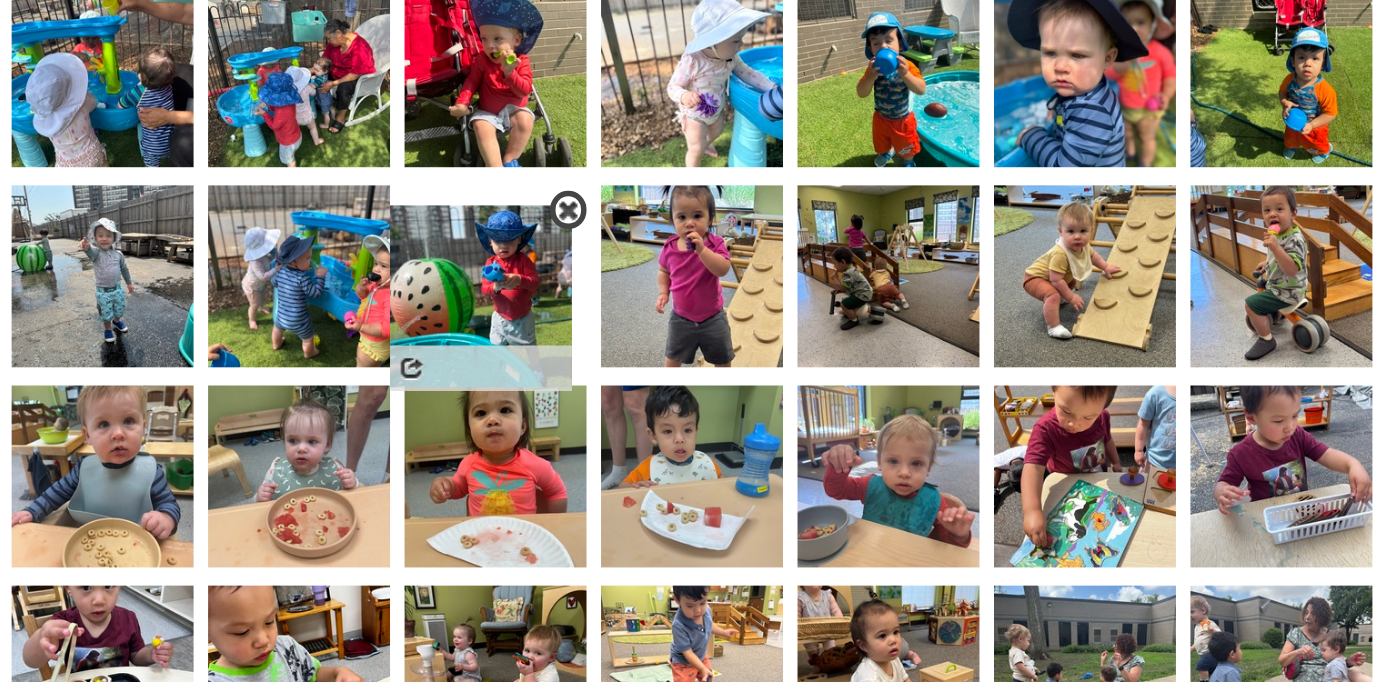 drag, startPoint x: 856, startPoint y: 490, endPoint x: 634, endPoint y: 282, distance: 304.21704 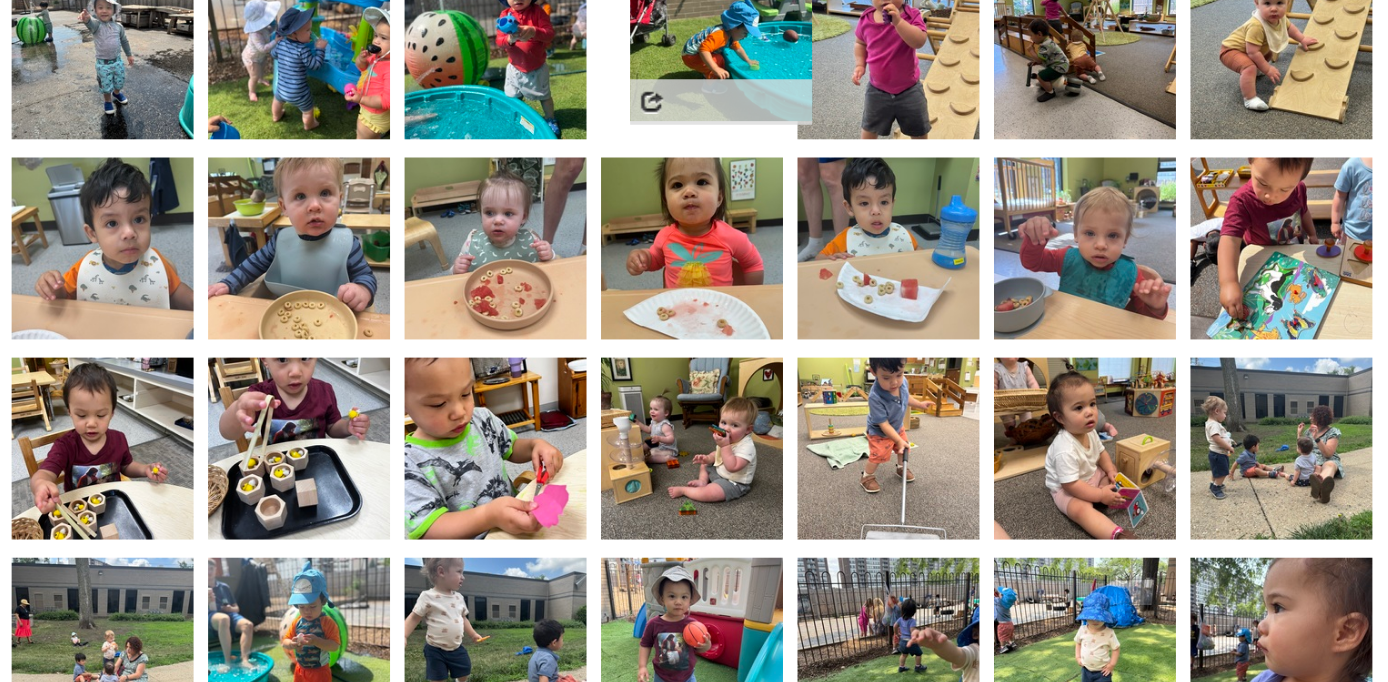 drag, startPoint x: 650, startPoint y: 576, endPoint x: 774, endPoint y: 236, distance: 361.90607 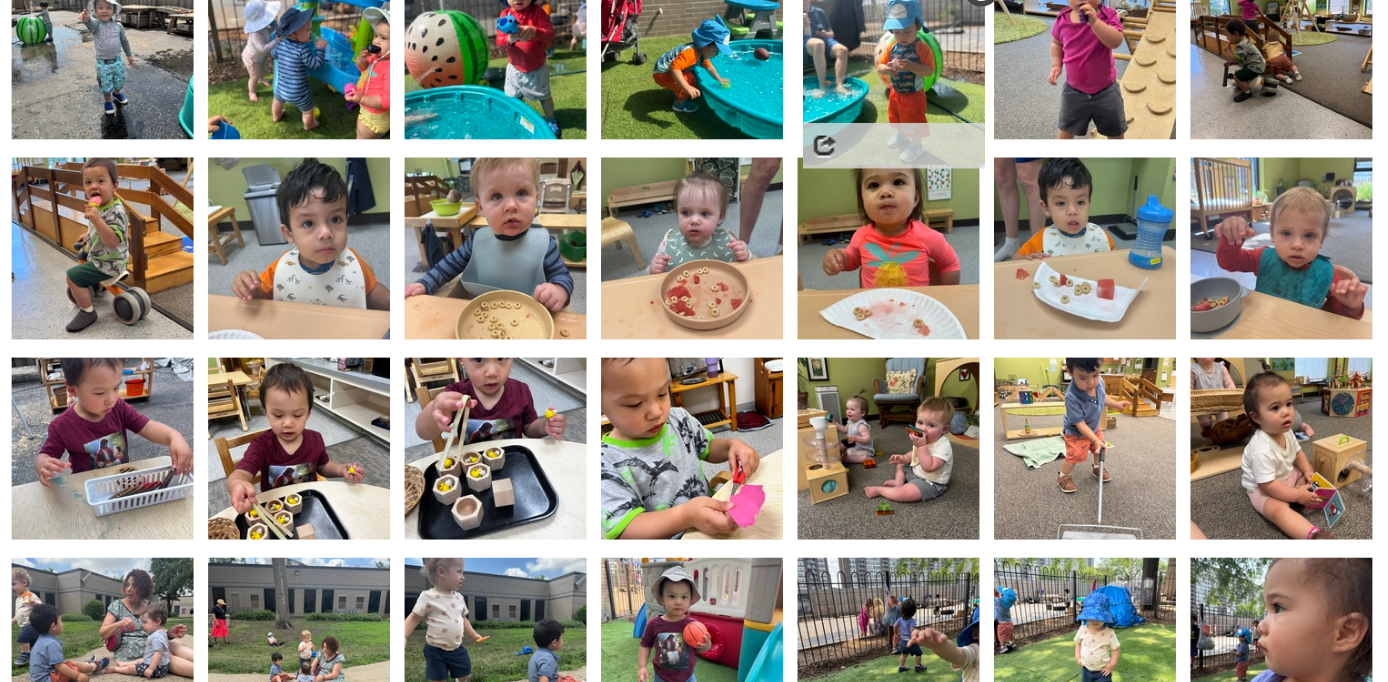 drag, startPoint x: 543, startPoint y: 592, endPoint x: 871, endPoint y: 279, distance: 453.37955 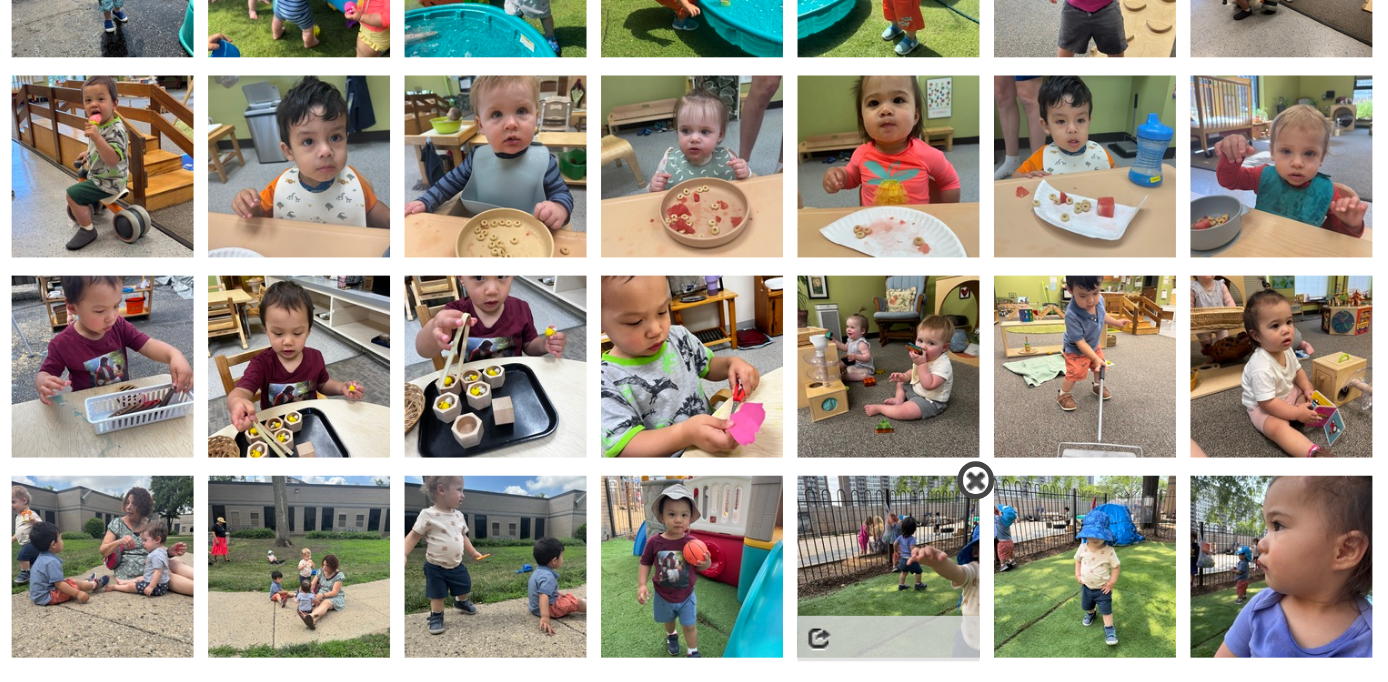 scroll, scrollTop: 293, scrollLeft: 0, axis: vertical 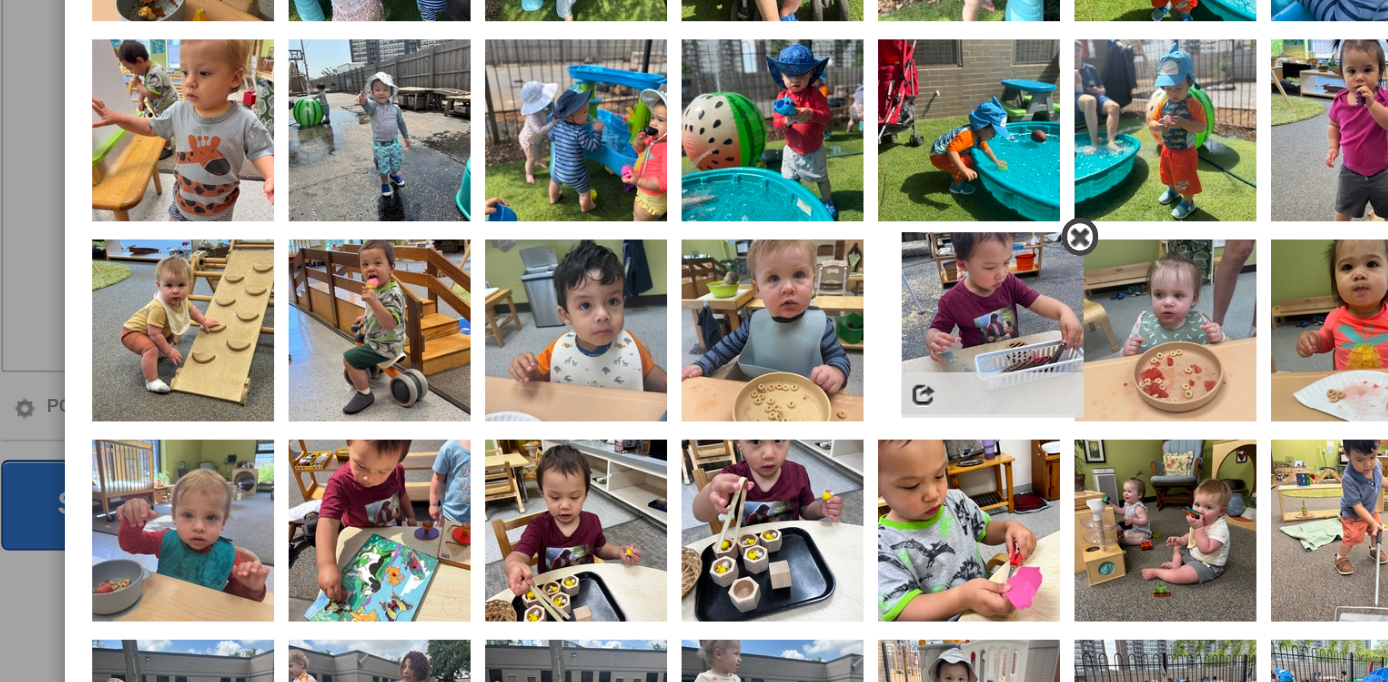 drag, startPoint x: 373, startPoint y: 497, endPoint x: 710, endPoint y: 382, distance: 356.08145 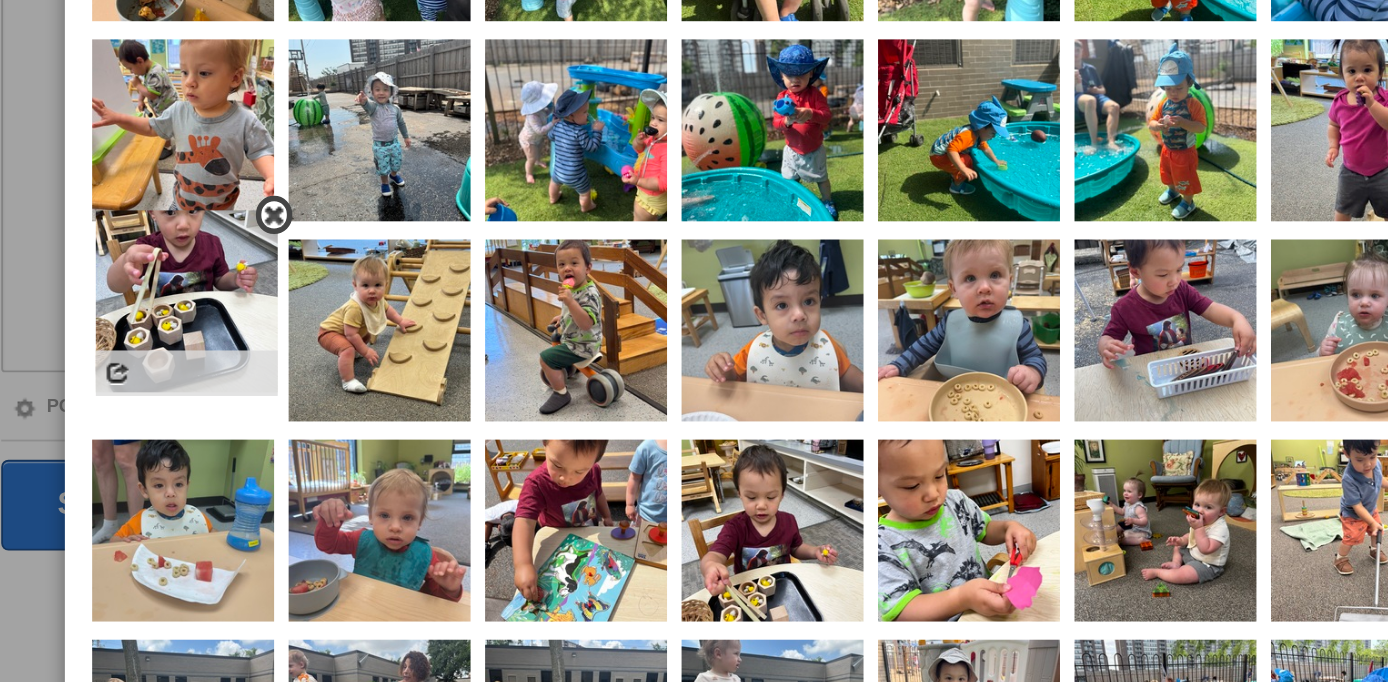drag, startPoint x: 630, startPoint y: 484, endPoint x: 308, endPoint y: 362, distance: 344.33704 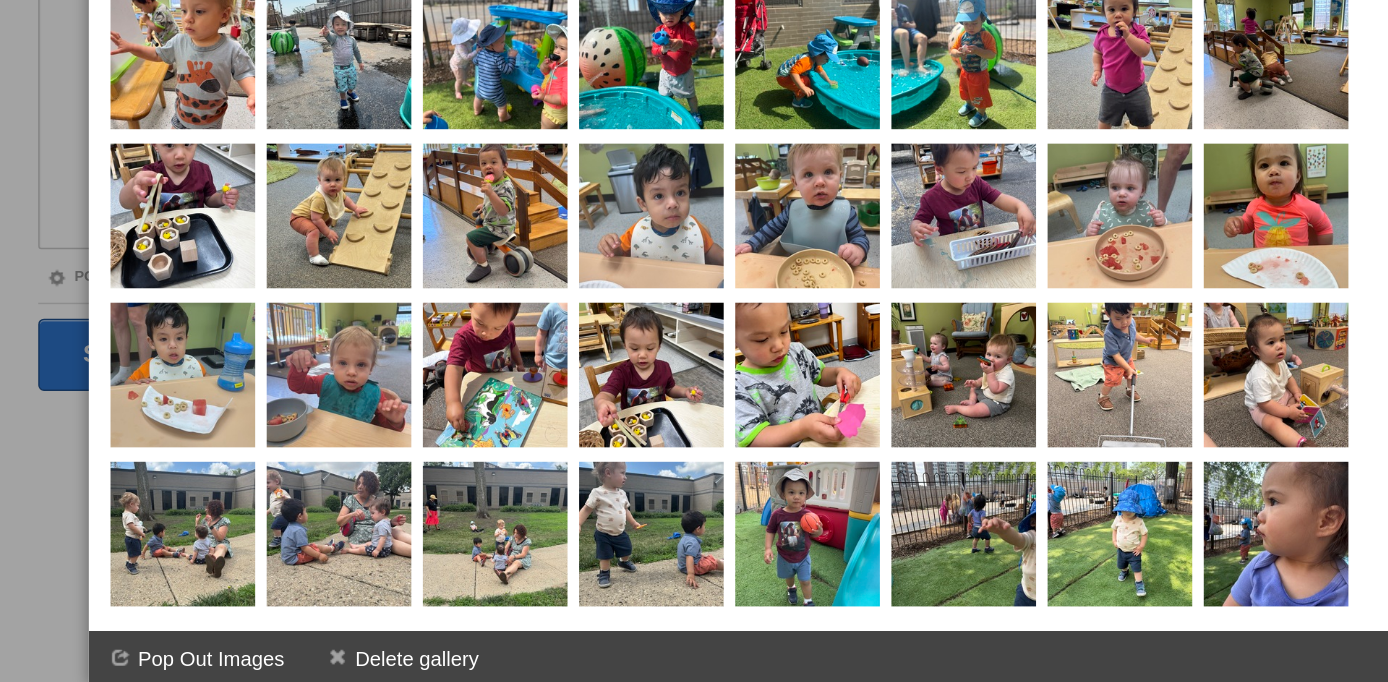 scroll, scrollTop: 290, scrollLeft: 0, axis: vertical 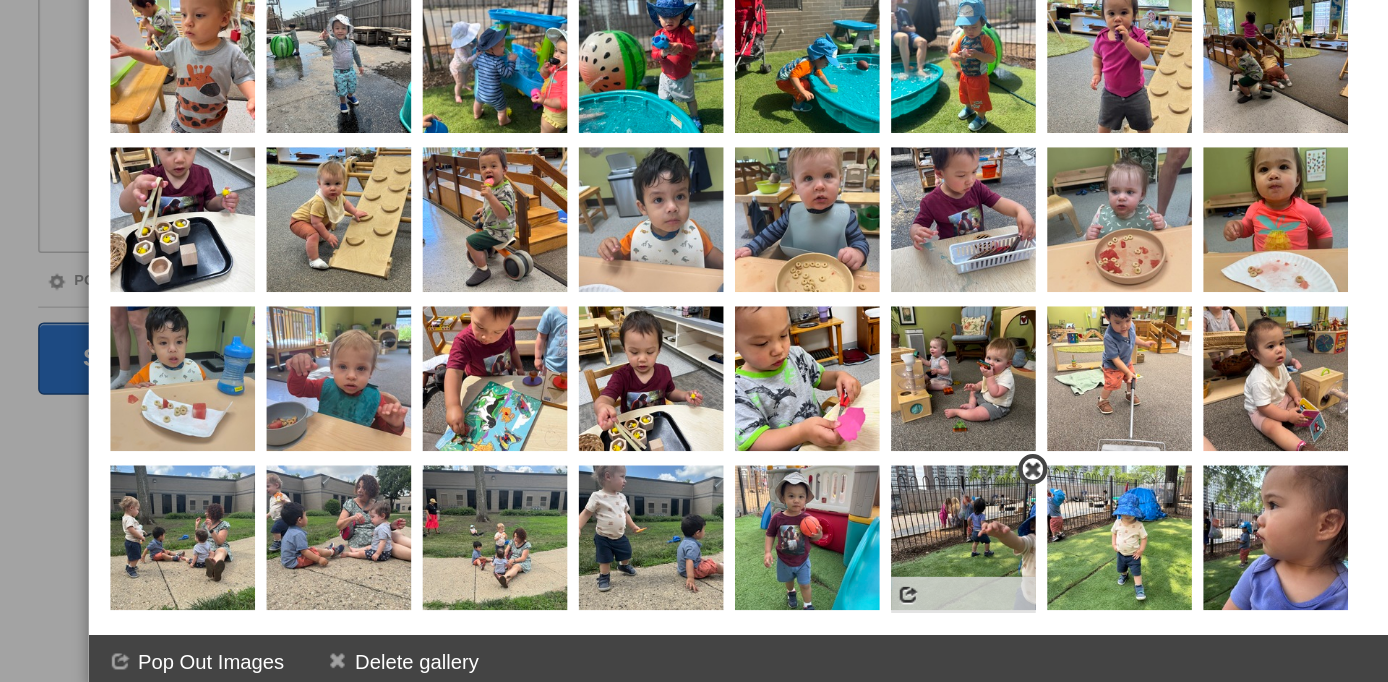click at bounding box center [897, 533] 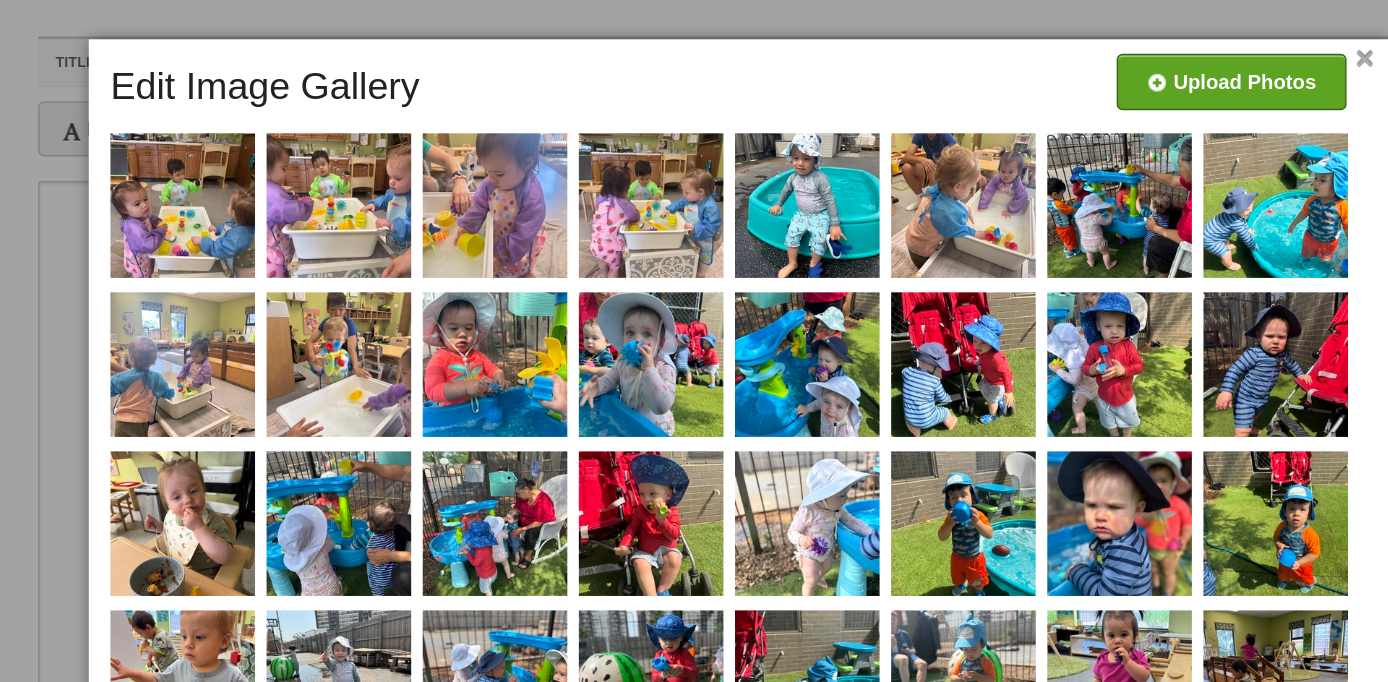 scroll, scrollTop: 44, scrollLeft: 0, axis: vertical 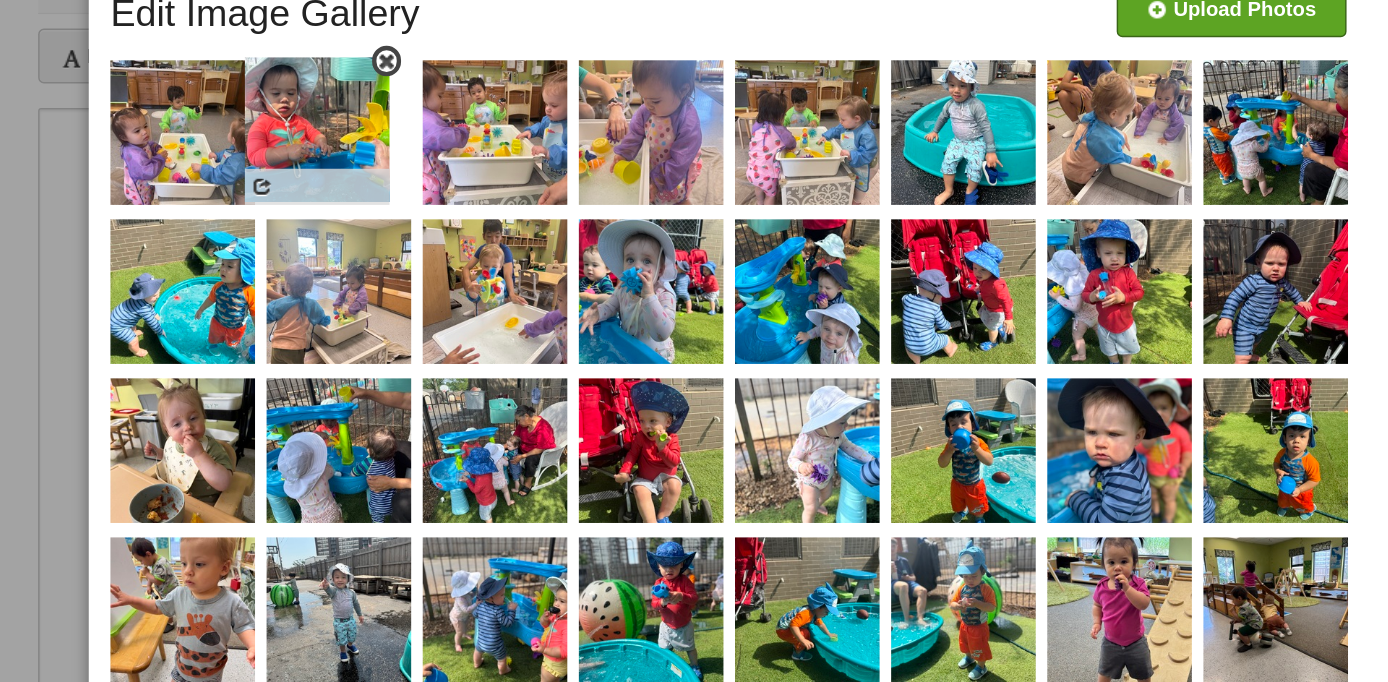 drag, startPoint x: 571, startPoint y: 240, endPoint x: 457, endPoint y: 133, distance: 156.34897 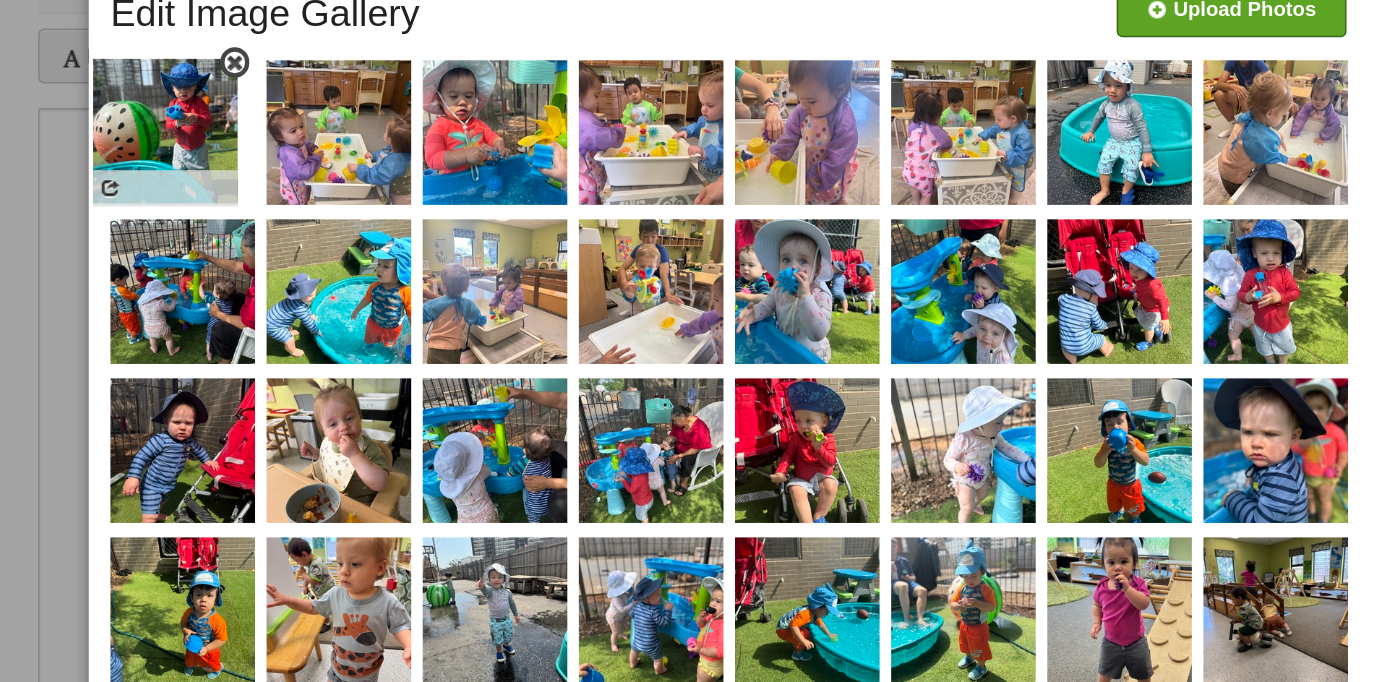 drag, startPoint x: 635, startPoint y: 479, endPoint x: 299, endPoint y: 147, distance: 472.3558 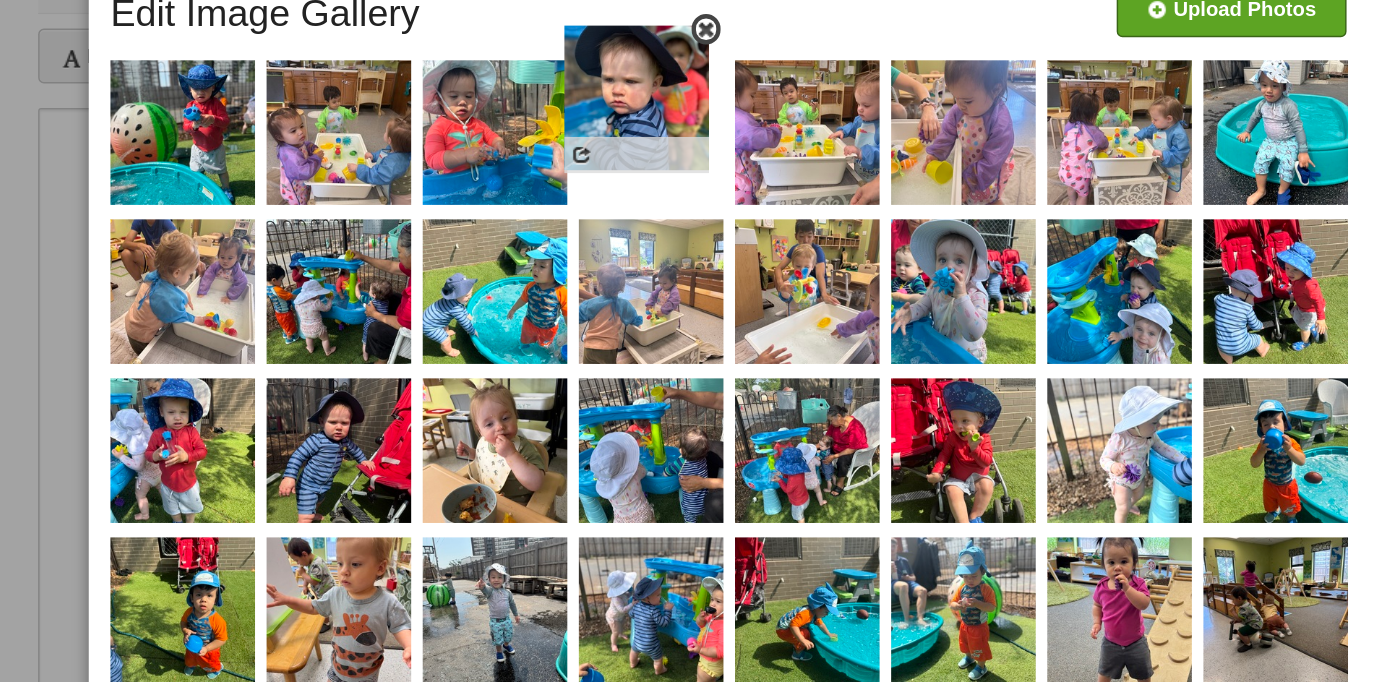 drag, startPoint x: 1058, startPoint y: 386, endPoint x: 628, endPoint y: 156, distance: 487.6474 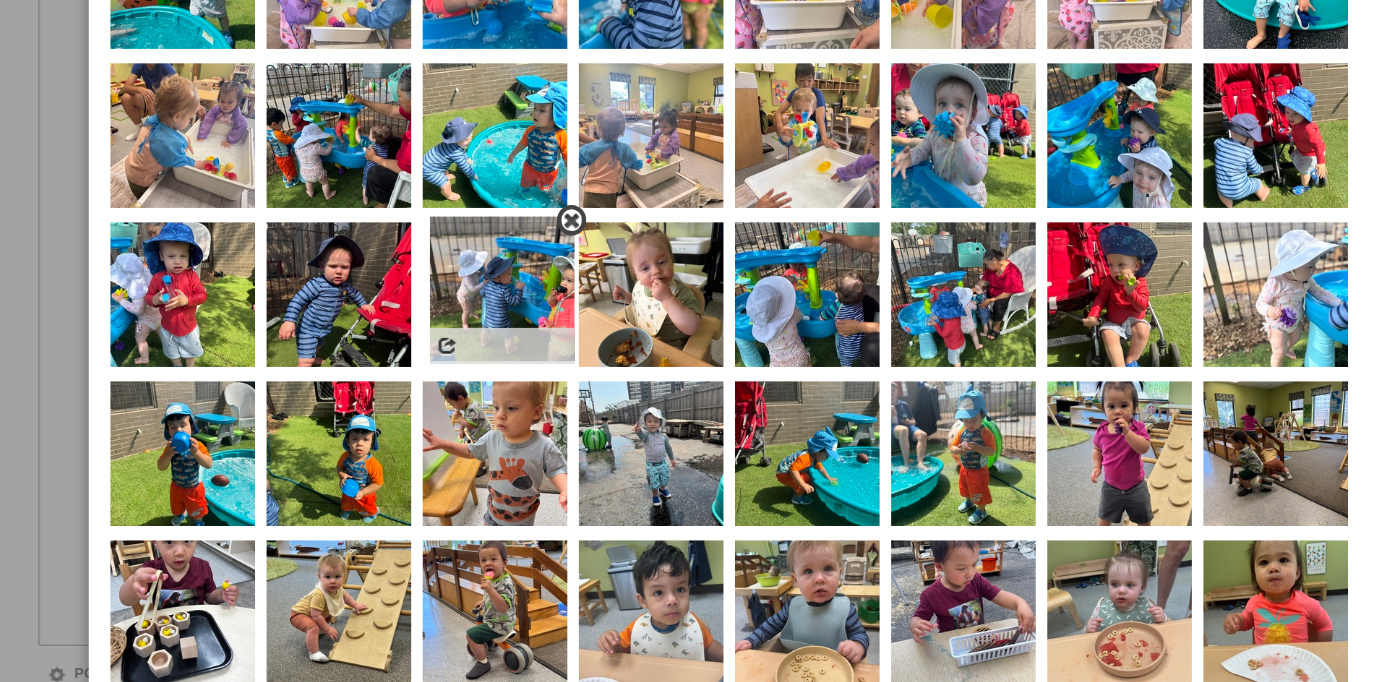 drag, startPoint x: 599, startPoint y: 480, endPoint x: 496, endPoint y: 365, distance: 154.38264 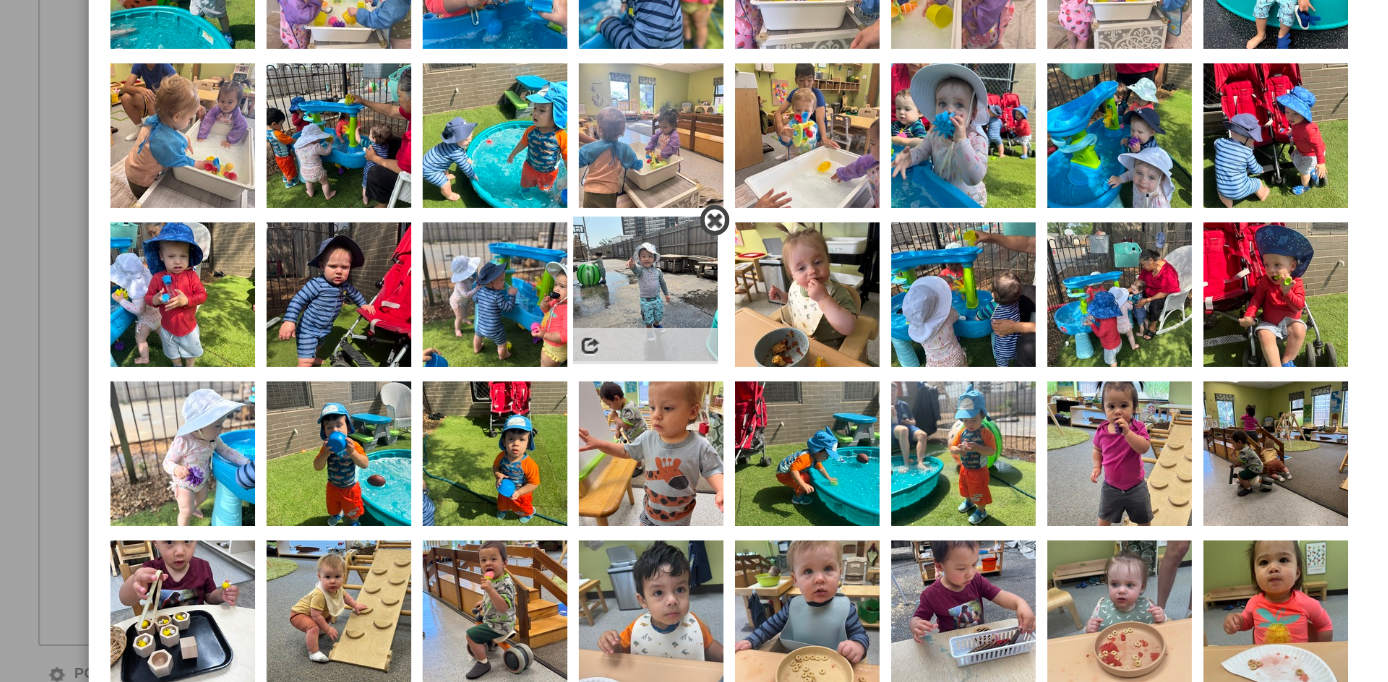 drag, startPoint x: 615, startPoint y: 486, endPoint x: 614, endPoint y: 373, distance: 113.004425 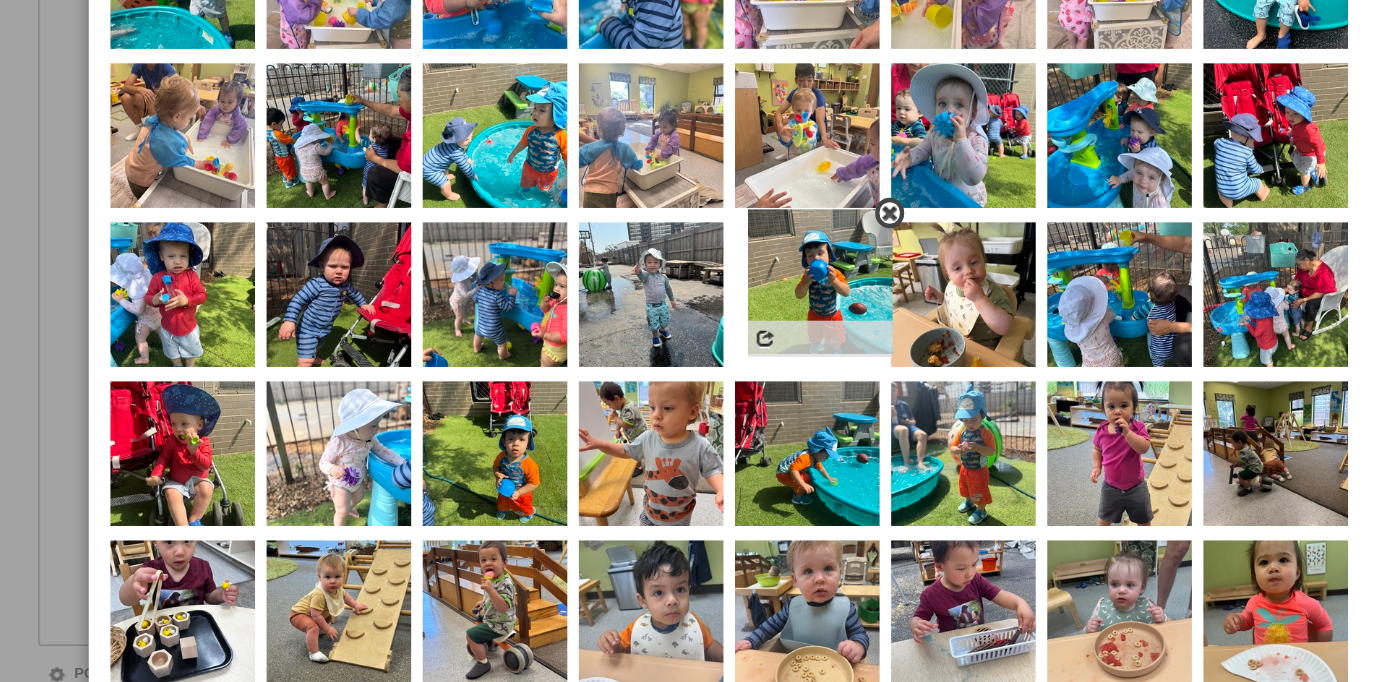 drag, startPoint x: 426, startPoint y: 491, endPoint x: 762, endPoint y: 373, distance: 356.11795 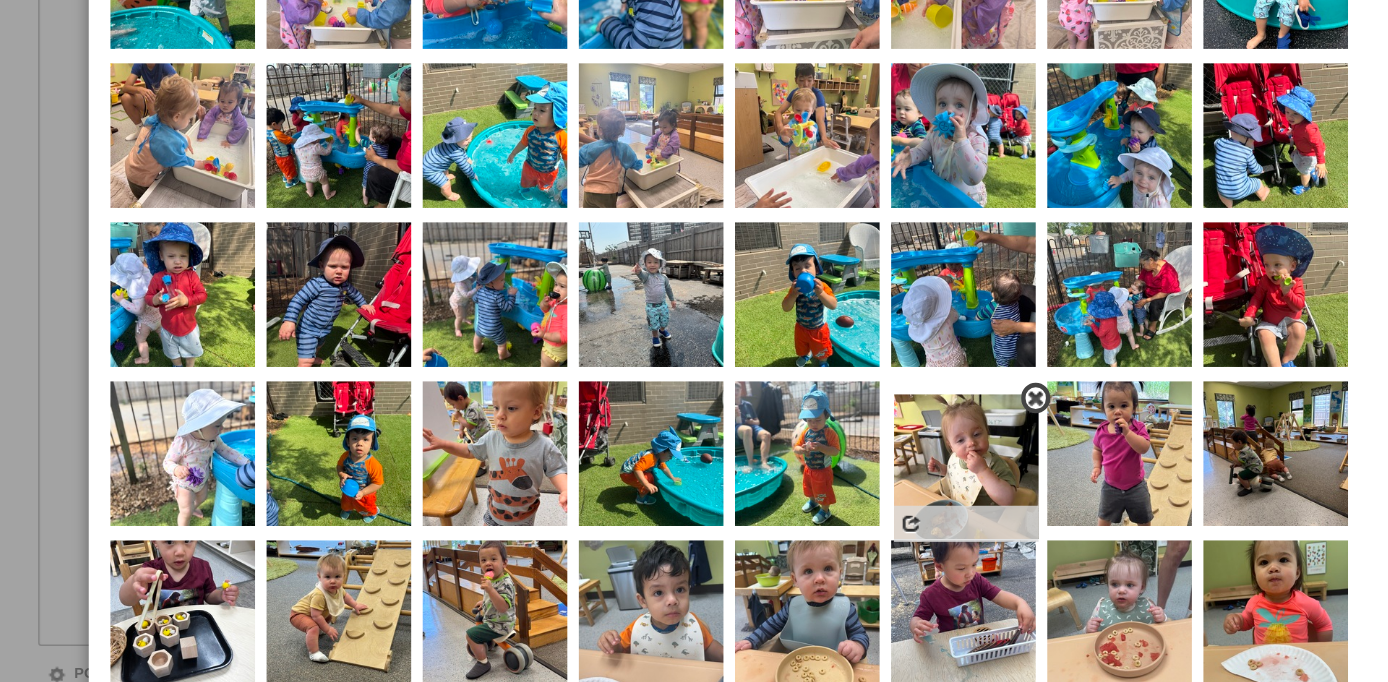 drag, startPoint x: 831, startPoint y: 407, endPoint x: 830, endPoint y: 524, distance: 117.00427 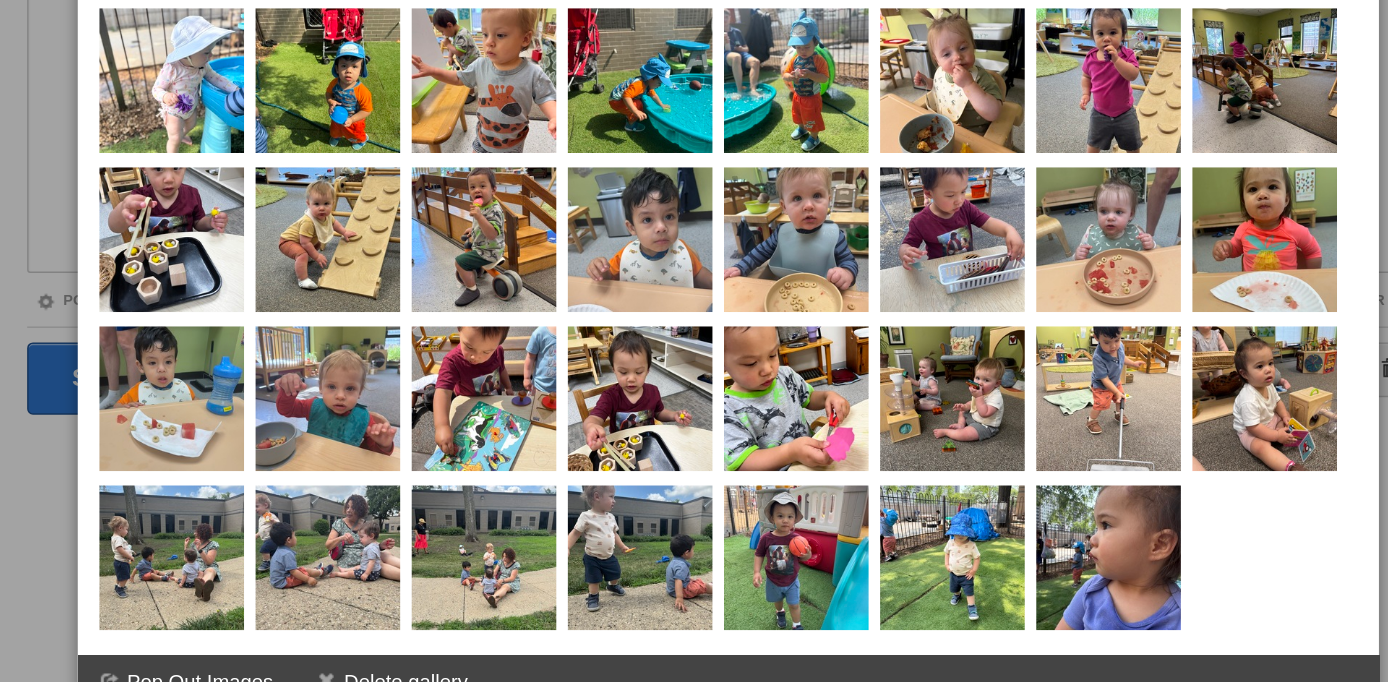 scroll, scrollTop: 293, scrollLeft: 0, axis: vertical 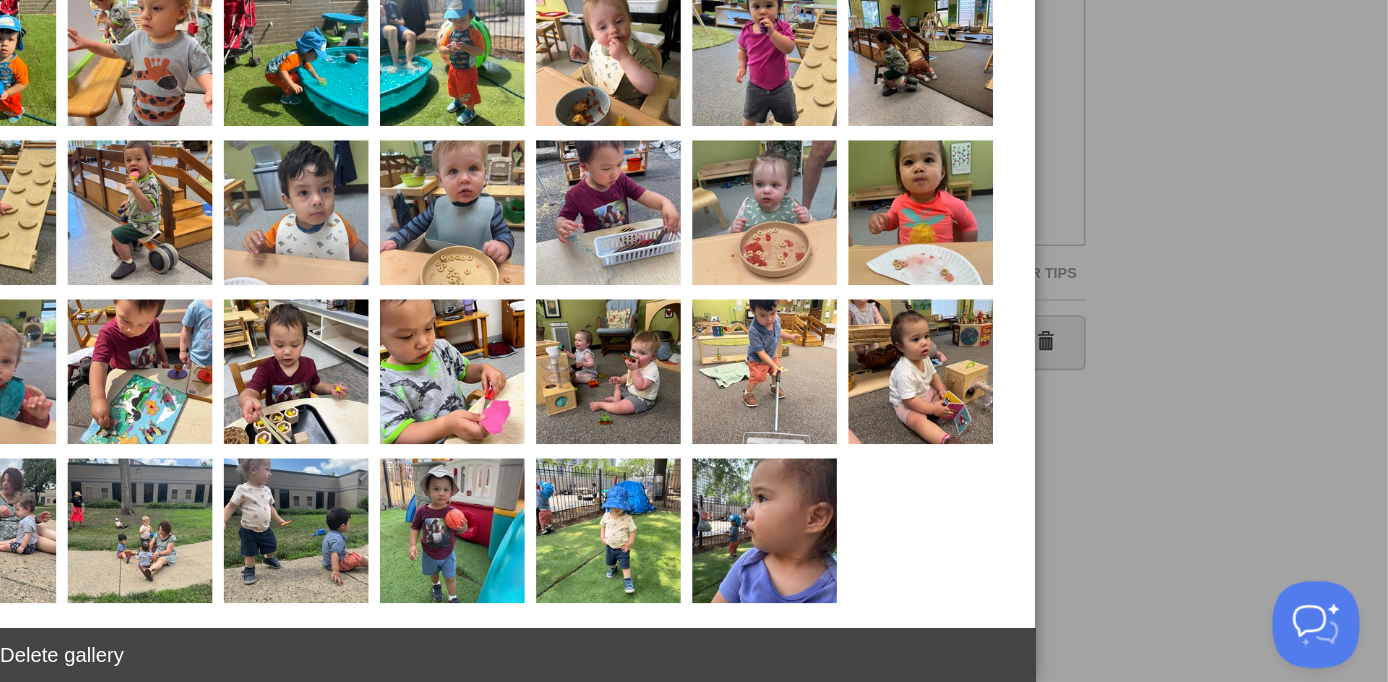 drag, startPoint x: 902, startPoint y: 501, endPoint x: 1422, endPoint y: 699, distance: 556.4207 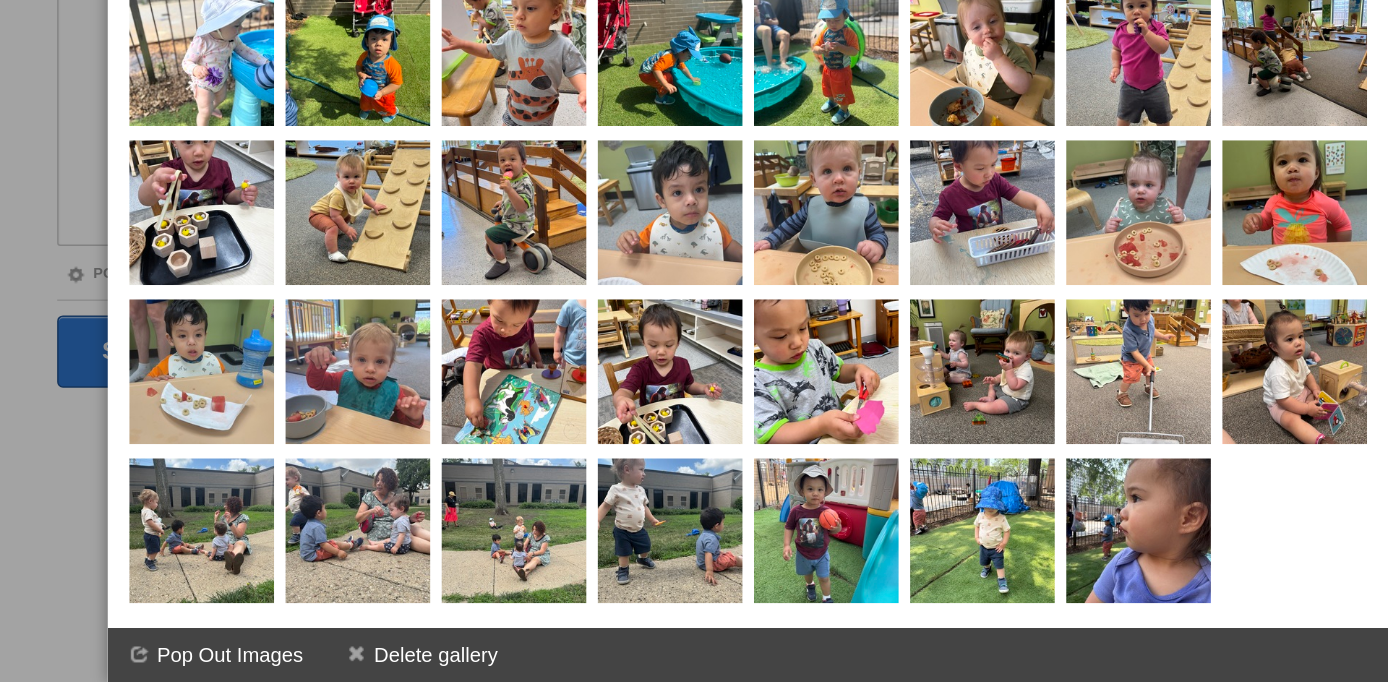 scroll, scrollTop: 292, scrollLeft: 0, axis: vertical 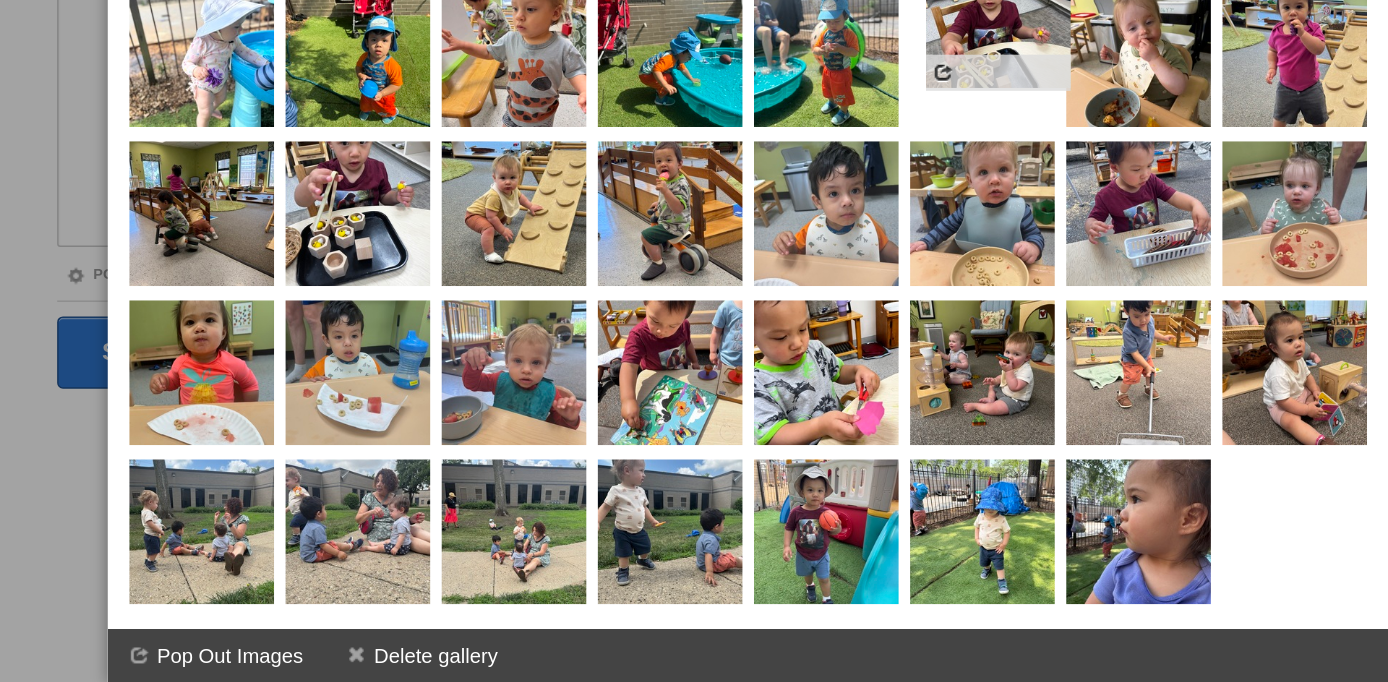 drag, startPoint x: 630, startPoint y: 512, endPoint x: 851, endPoint y: 277, distance: 322.59262 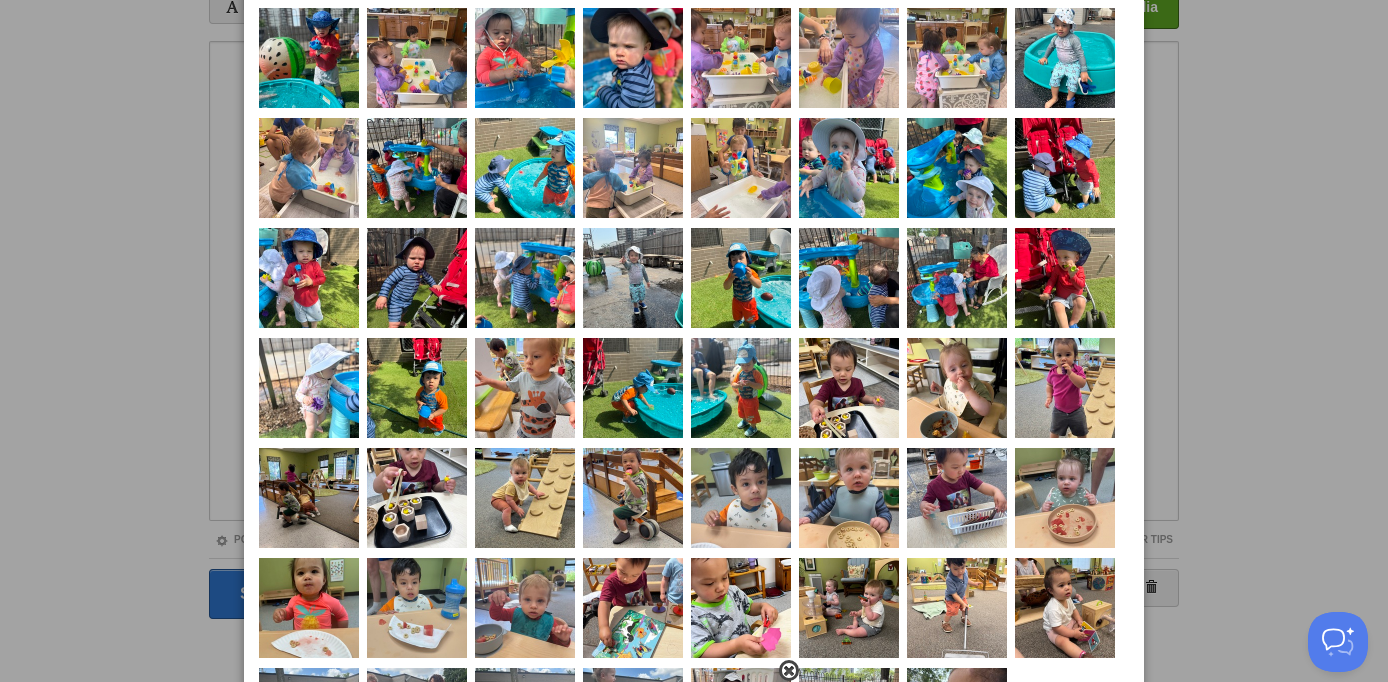 scroll, scrollTop: 0, scrollLeft: 0, axis: both 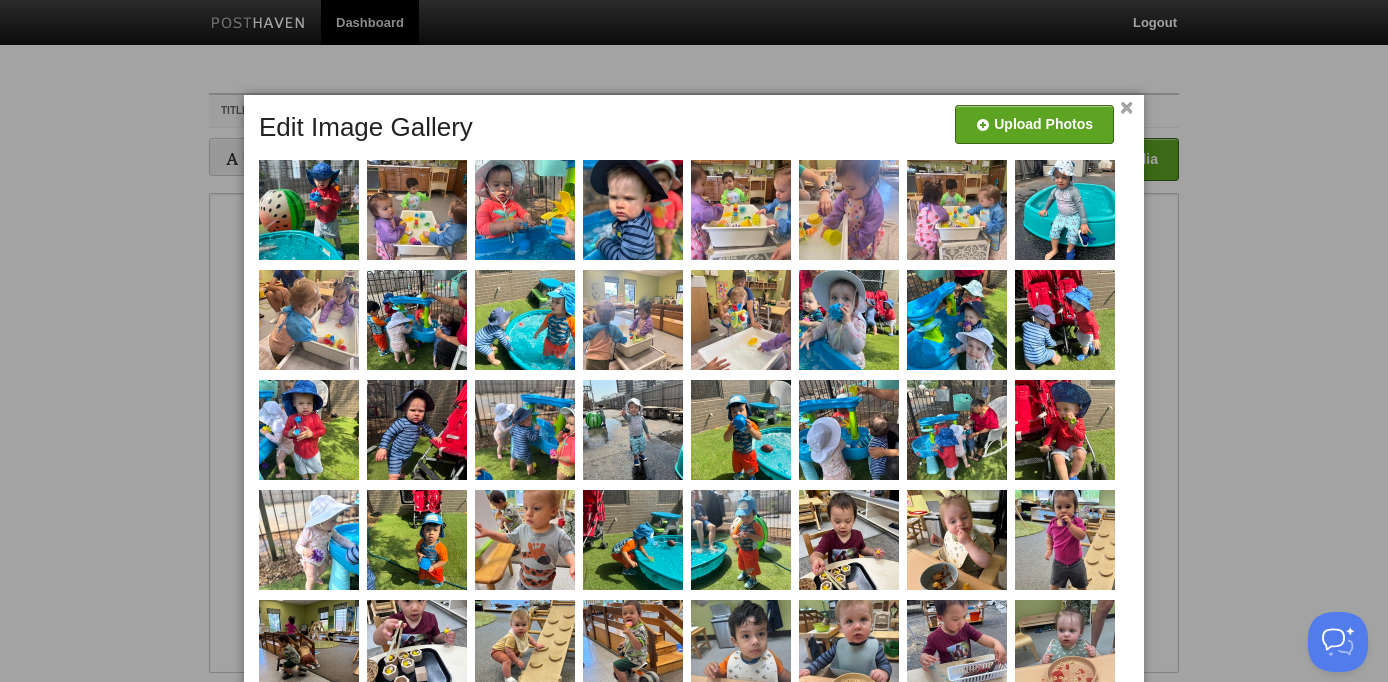 click at bounding box center (694, 341) 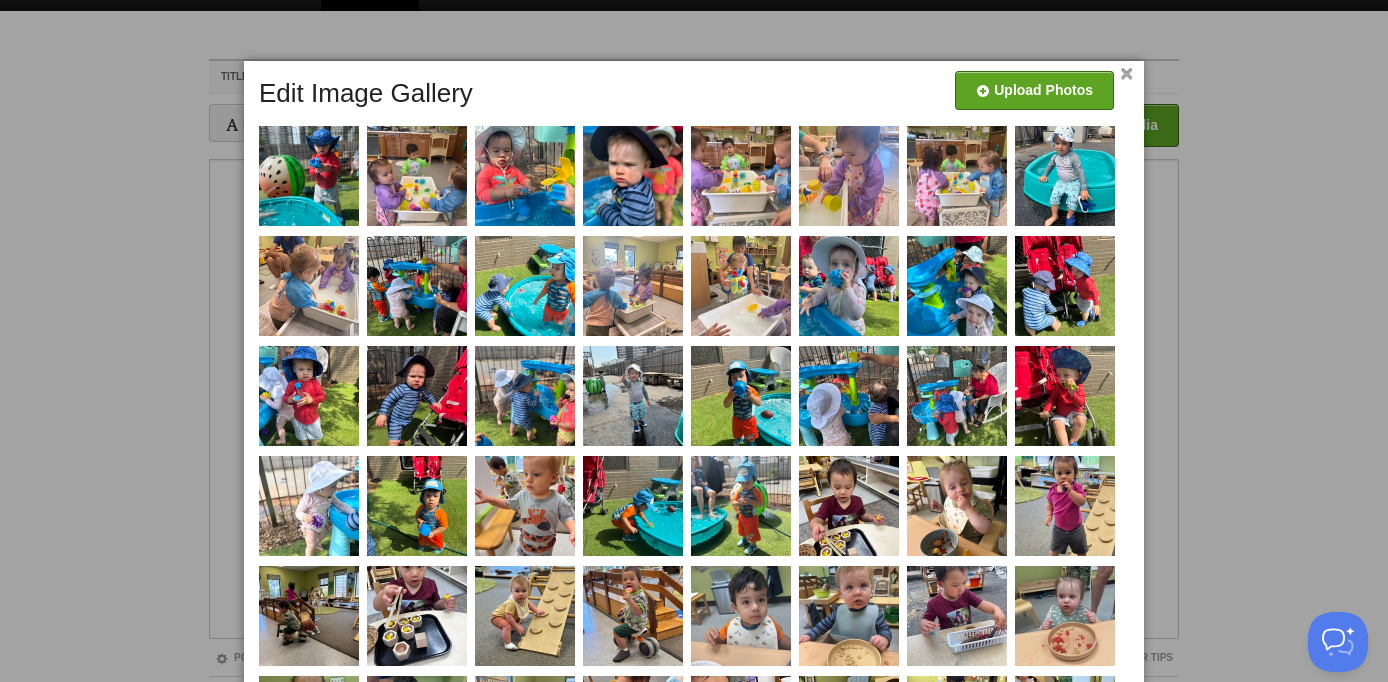 scroll, scrollTop: 0, scrollLeft: 0, axis: both 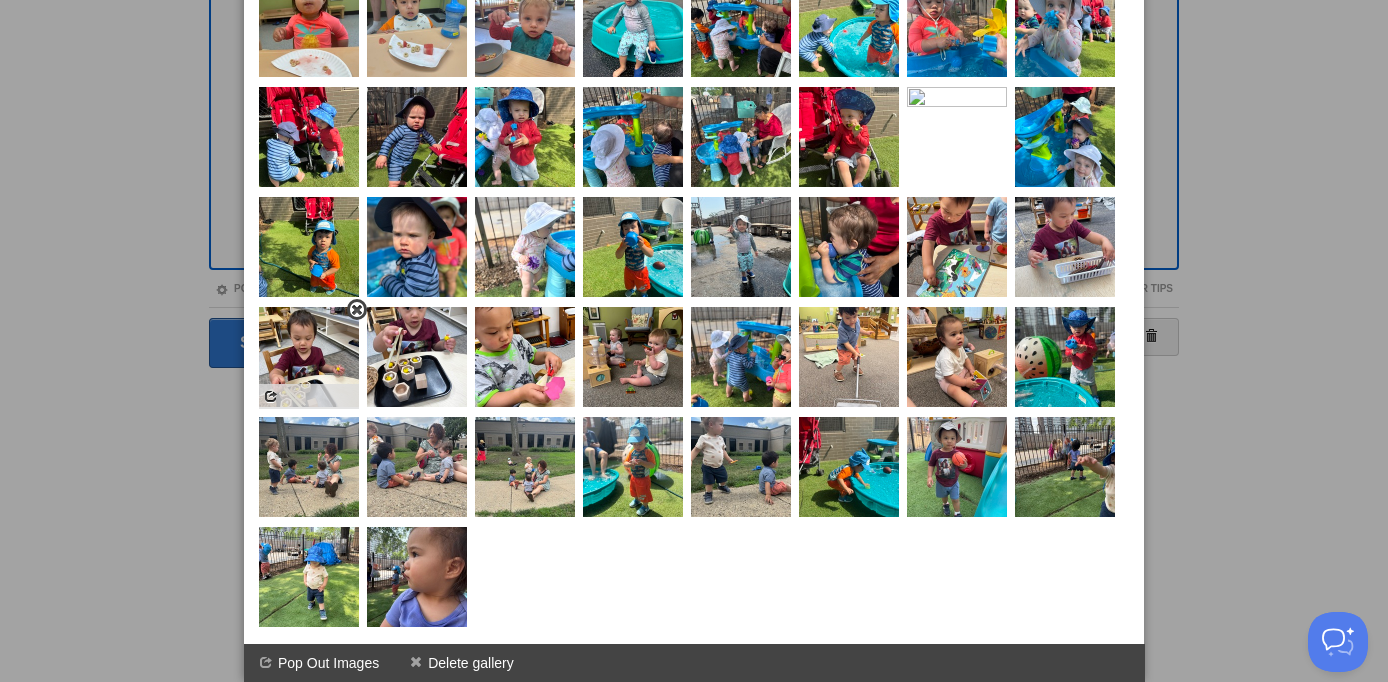 click at bounding box center (357, 310) 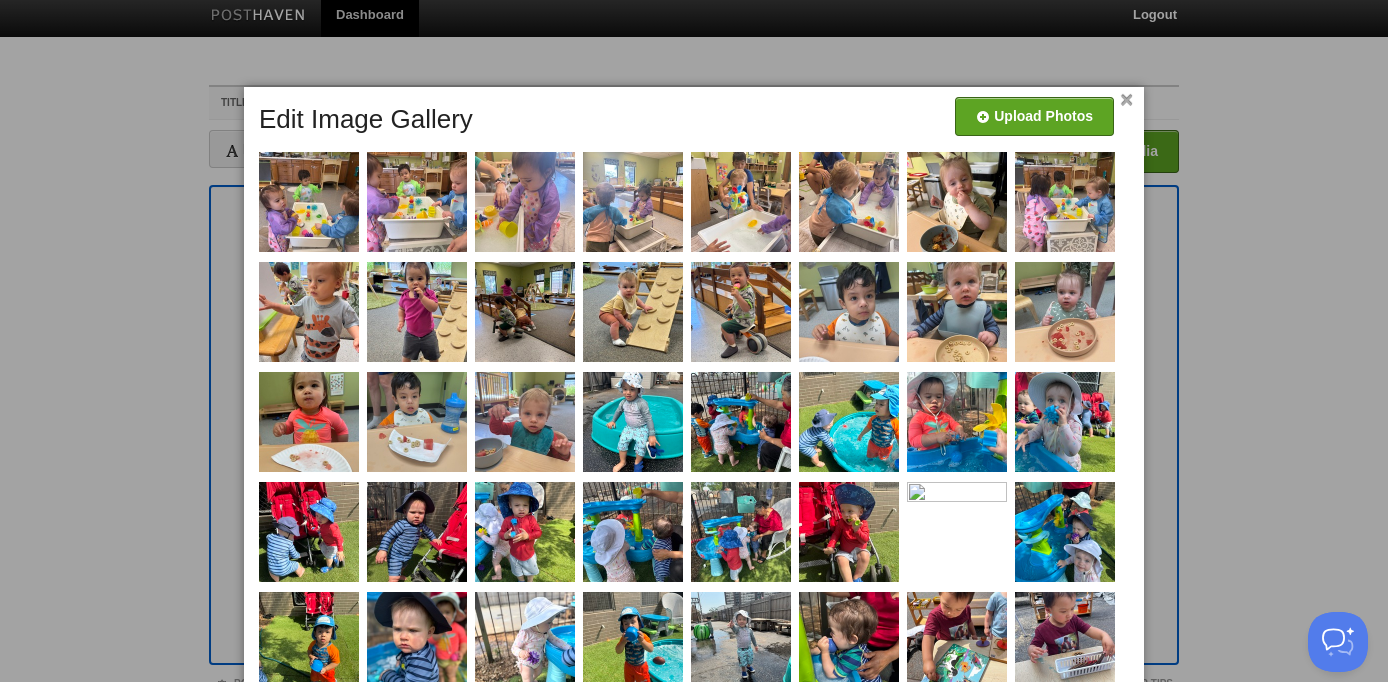 scroll, scrollTop: 0, scrollLeft: 0, axis: both 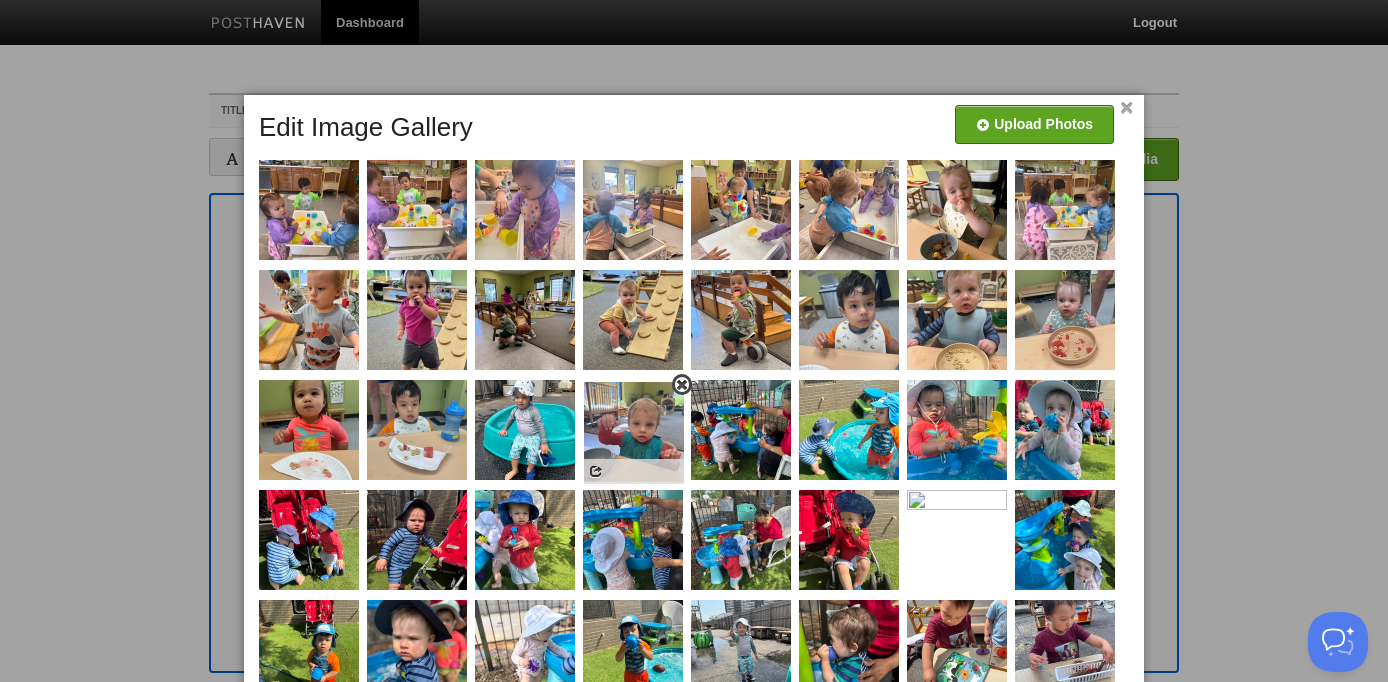 drag, startPoint x: 527, startPoint y: 419, endPoint x: 635, endPoint y: 418, distance: 108.00463 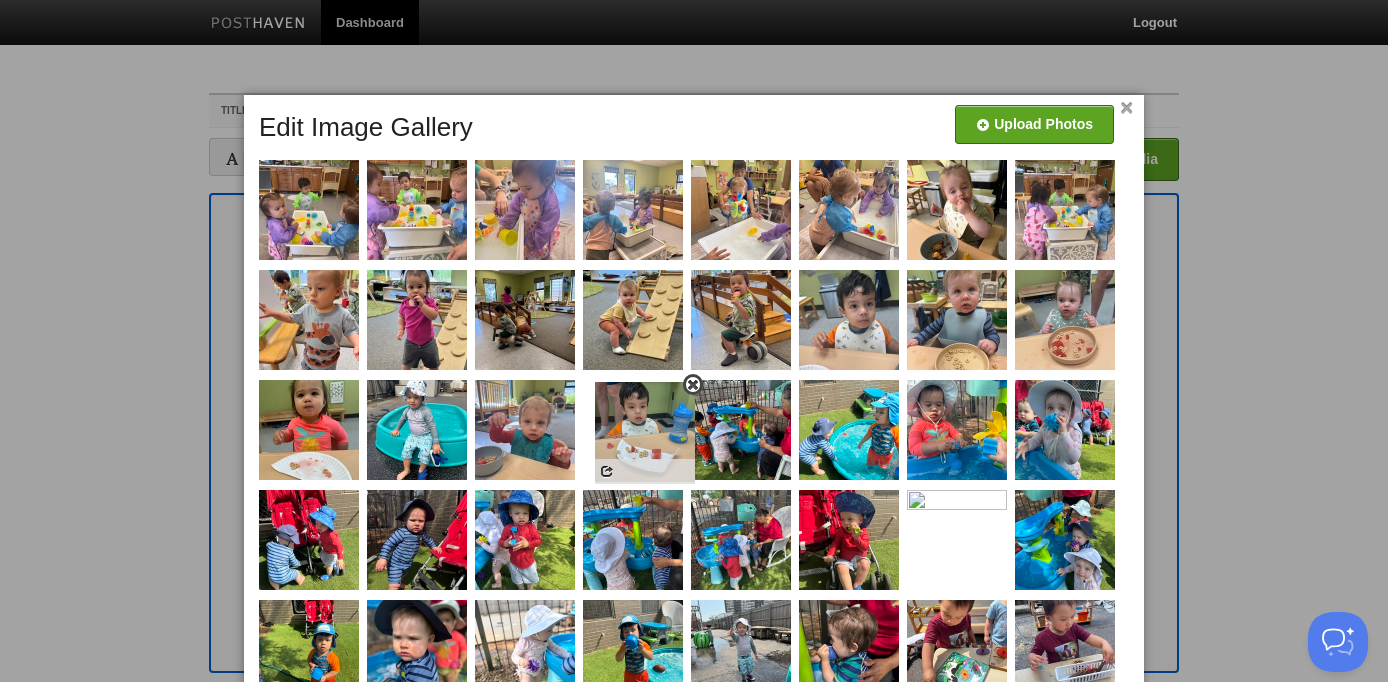 drag, startPoint x: 408, startPoint y: 438, endPoint x: 635, endPoint y: 437, distance: 227.0022 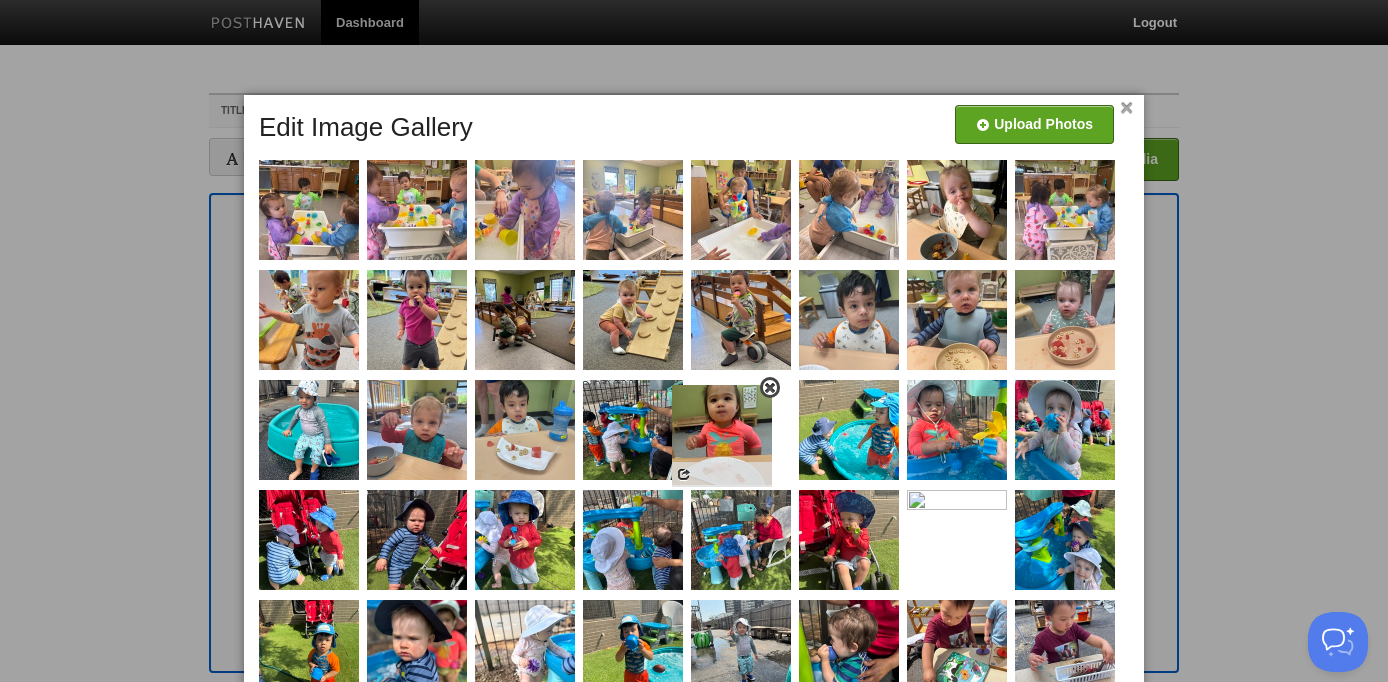 drag, startPoint x: 333, startPoint y: 436, endPoint x: 746, endPoint y: 441, distance: 413.03027 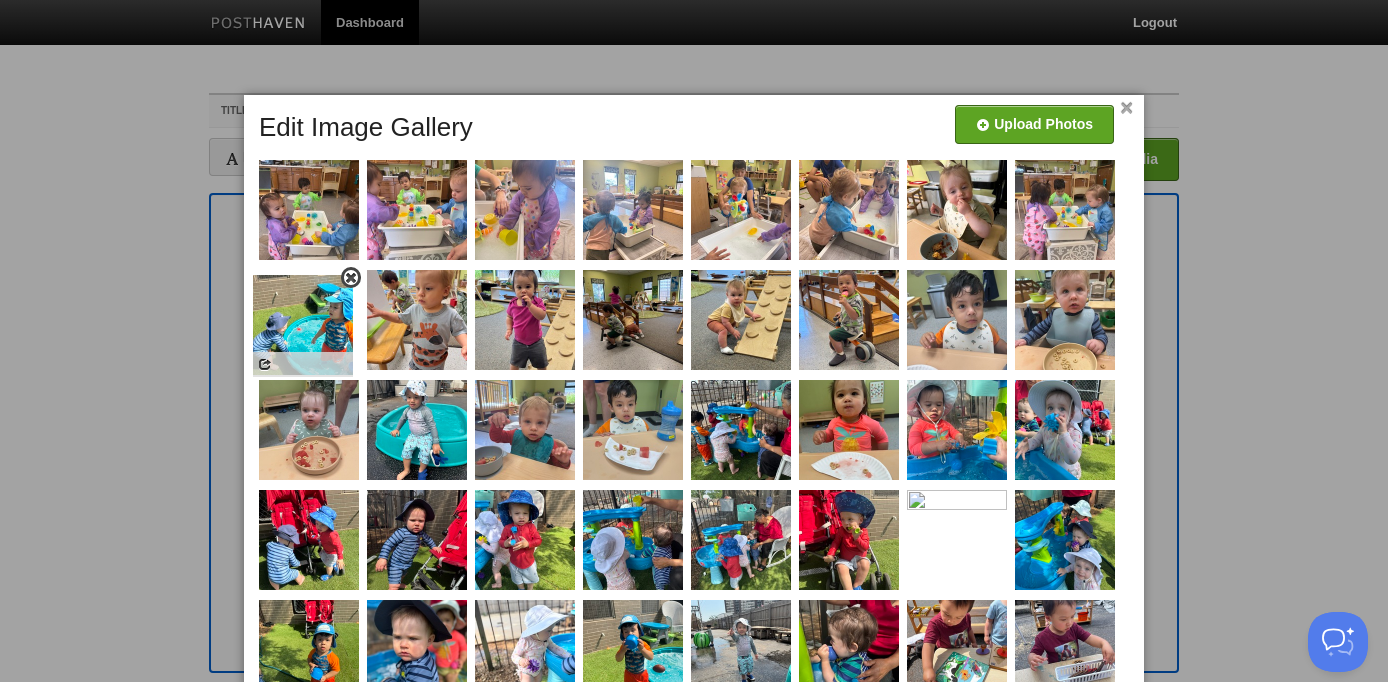 drag, startPoint x: 815, startPoint y: 422, endPoint x: 278, endPoint y: 308, distance: 548.9672 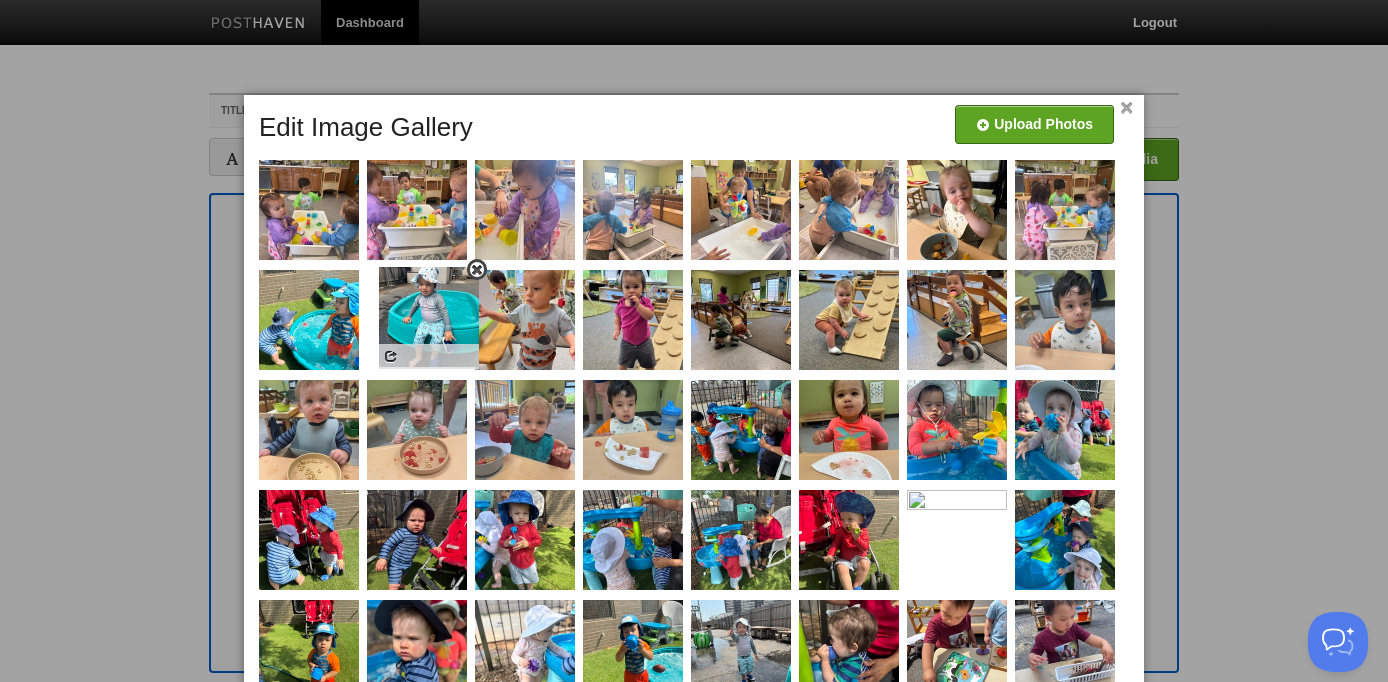 drag, startPoint x: 382, startPoint y: 441, endPoint x: 394, endPoint y: 328, distance: 113.63538 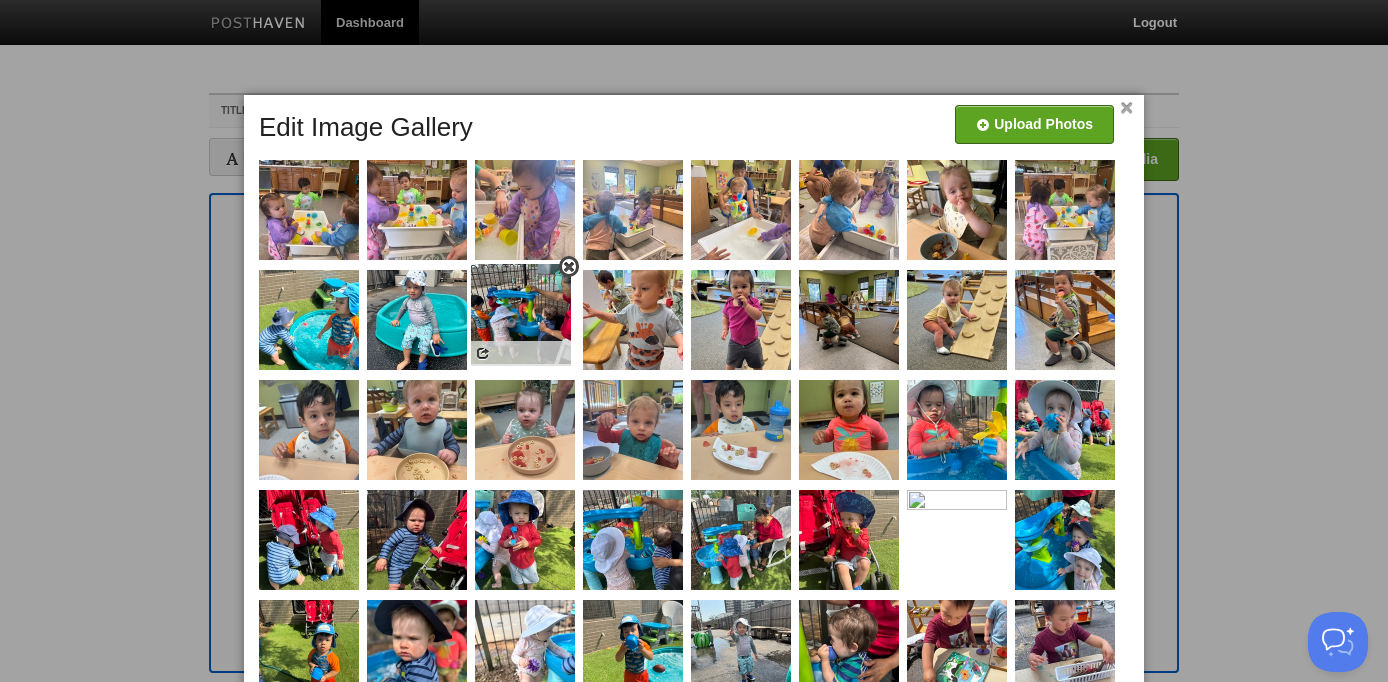 drag, startPoint x: 744, startPoint y: 443, endPoint x: 527, endPoint y: 328, distance: 245.58908 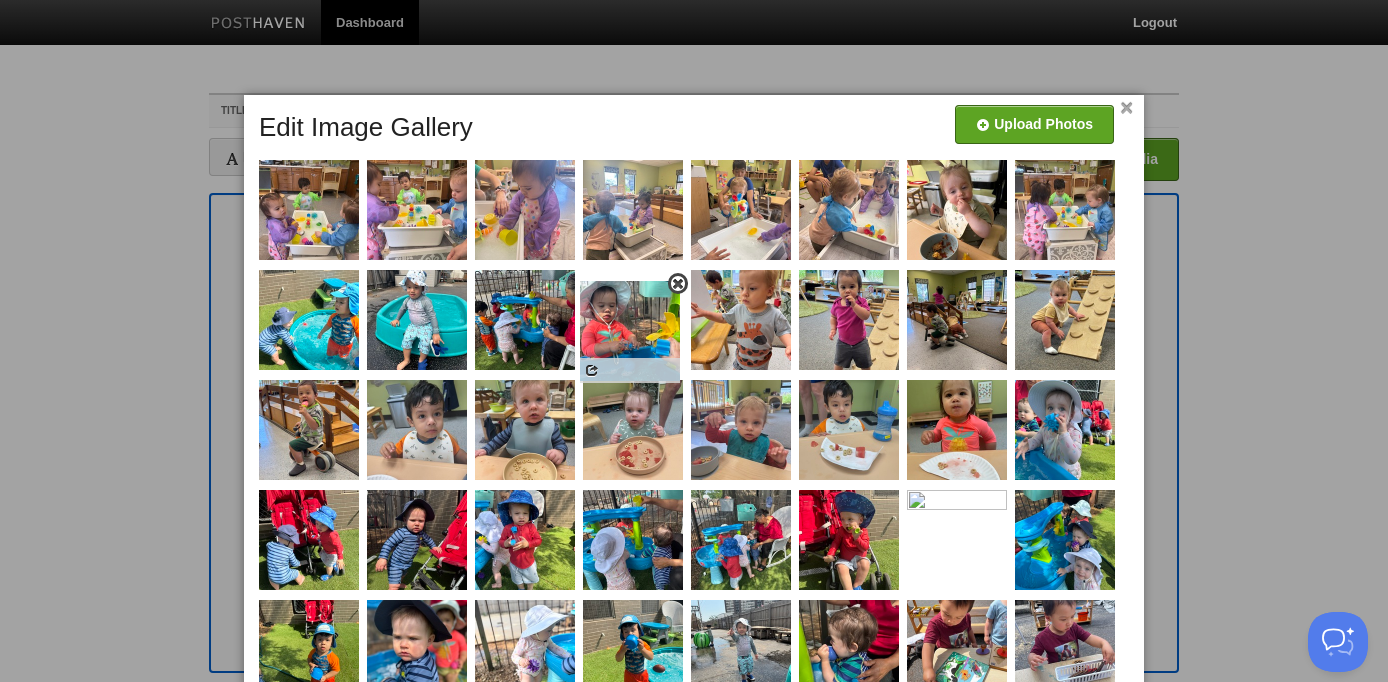 drag, startPoint x: 956, startPoint y: 436, endPoint x: 635, endPoint y: 337, distance: 335.91965 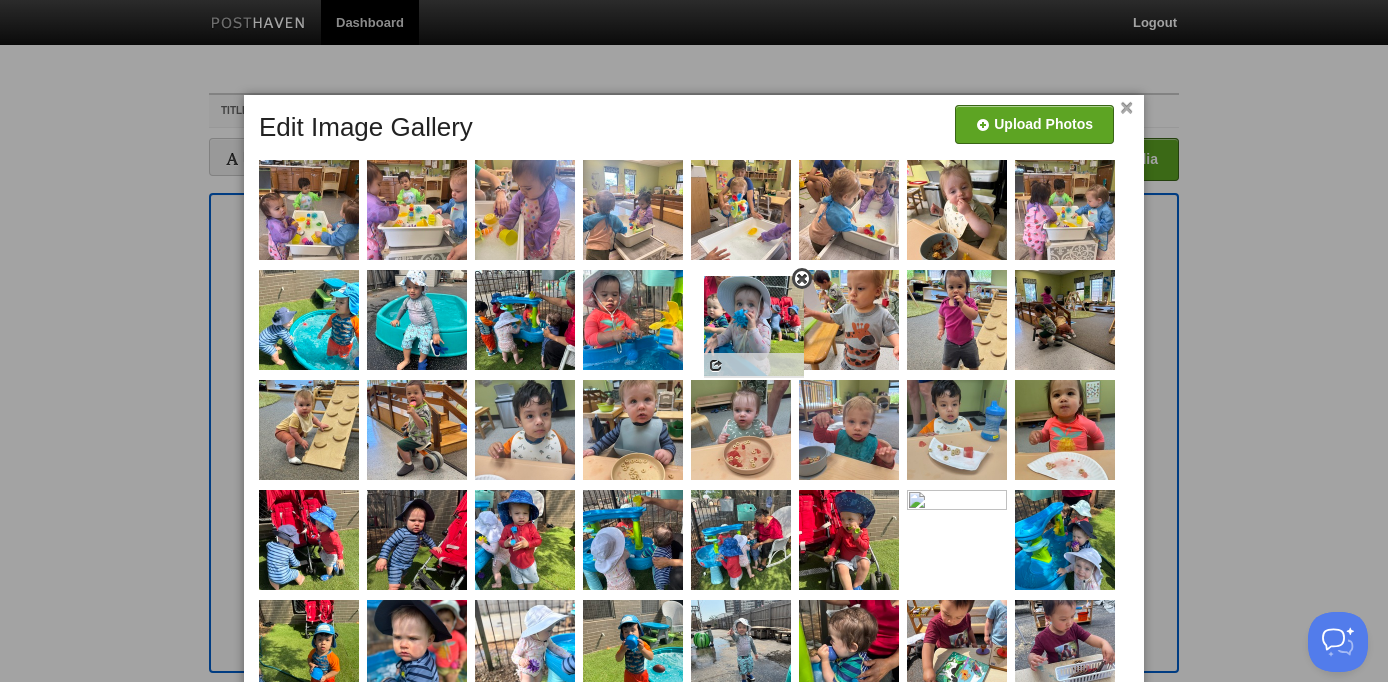 drag, startPoint x: 1056, startPoint y: 421, endPoint x: 751, endPoint y: 340, distance: 315.5725 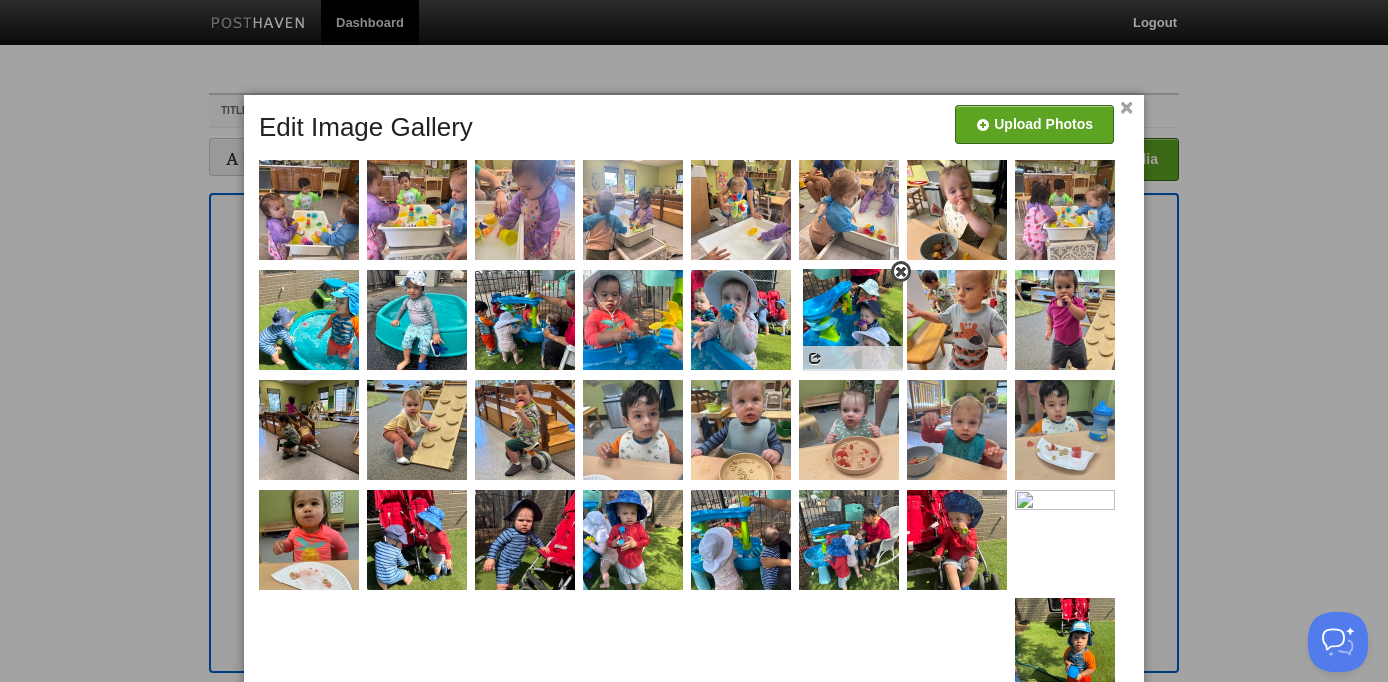 drag, startPoint x: 1066, startPoint y: 553, endPoint x: 856, endPoint y: 345, distance: 295.574 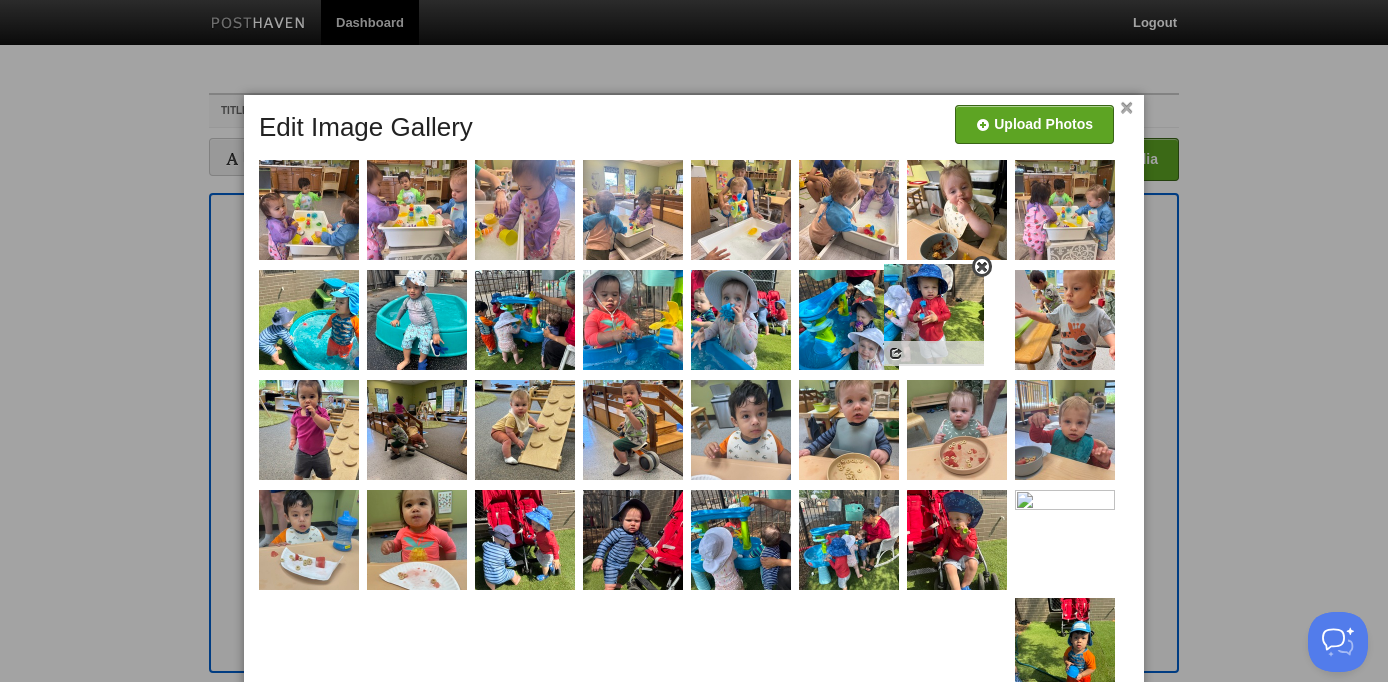drag, startPoint x: 650, startPoint y: 526, endPoint x: 951, endPoint y: 302, distance: 375.2026 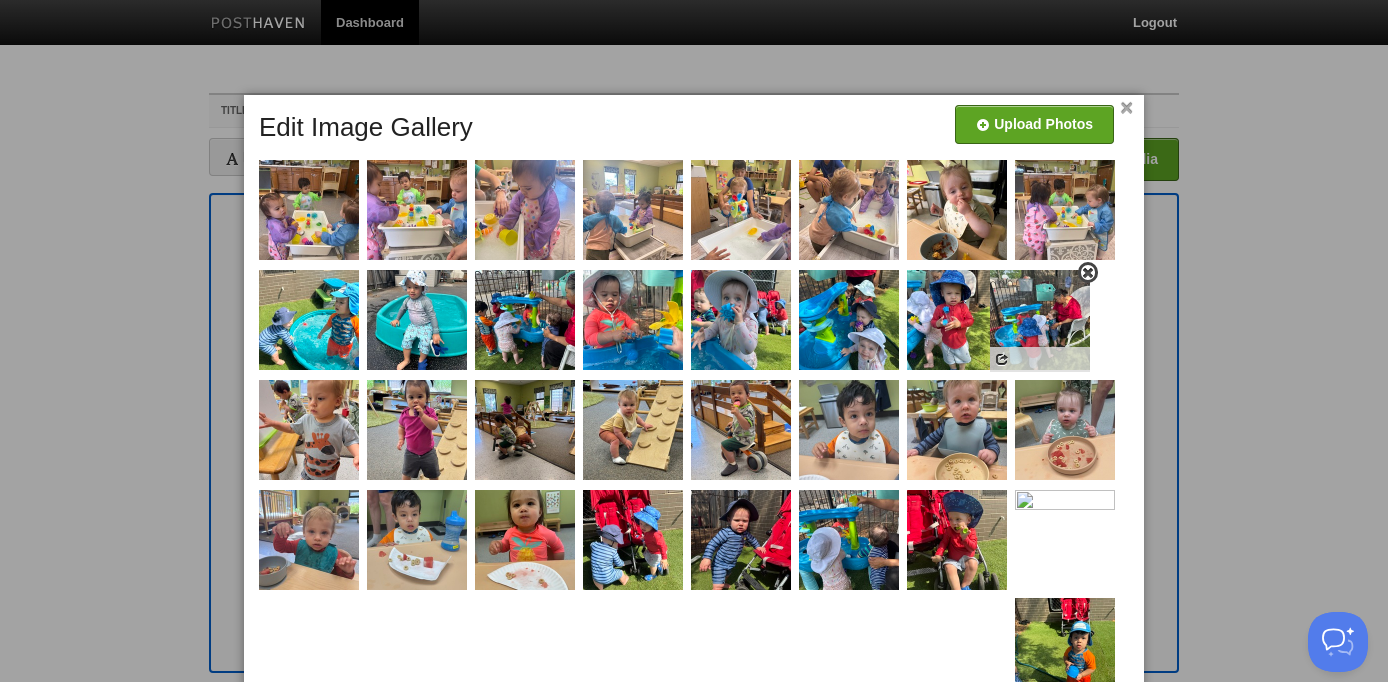 drag, startPoint x: 857, startPoint y: 542, endPoint x: 1049, endPoint y: 319, distance: 294.26688 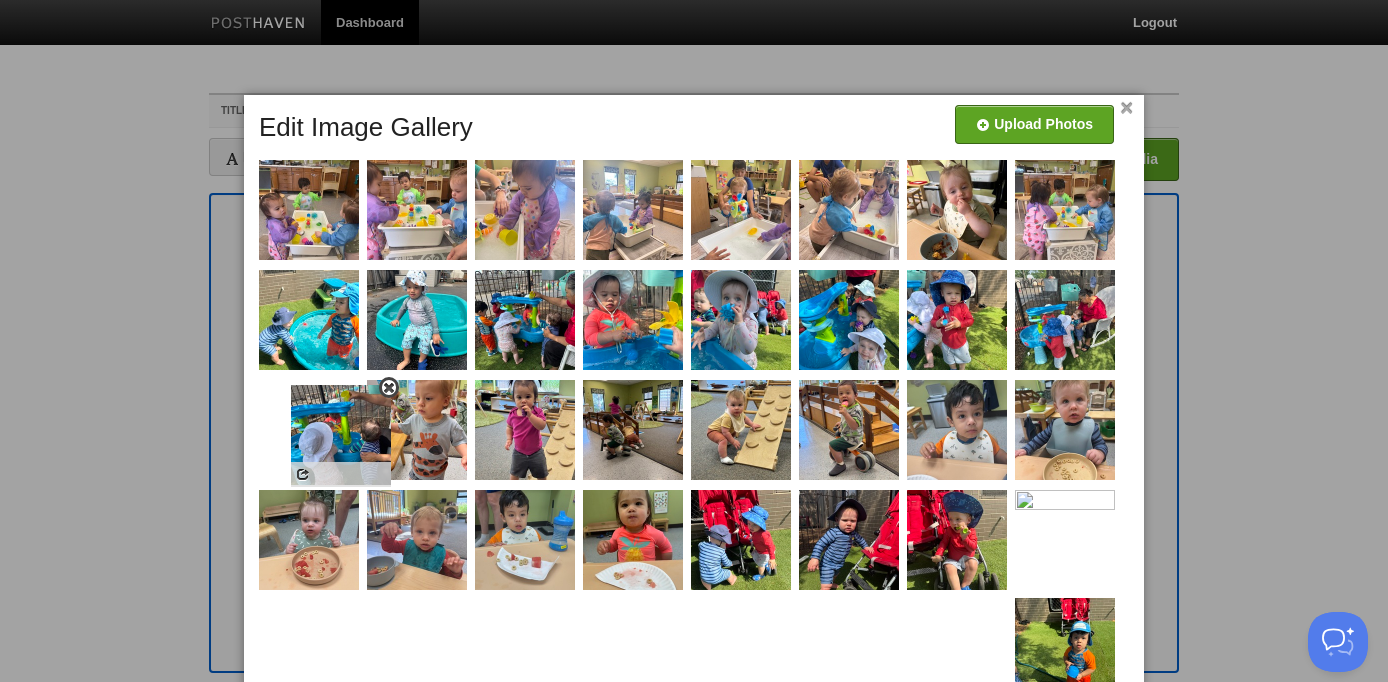 drag, startPoint x: 839, startPoint y: 533, endPoint x: 317, endPoint y: 420, distance: 534.0908 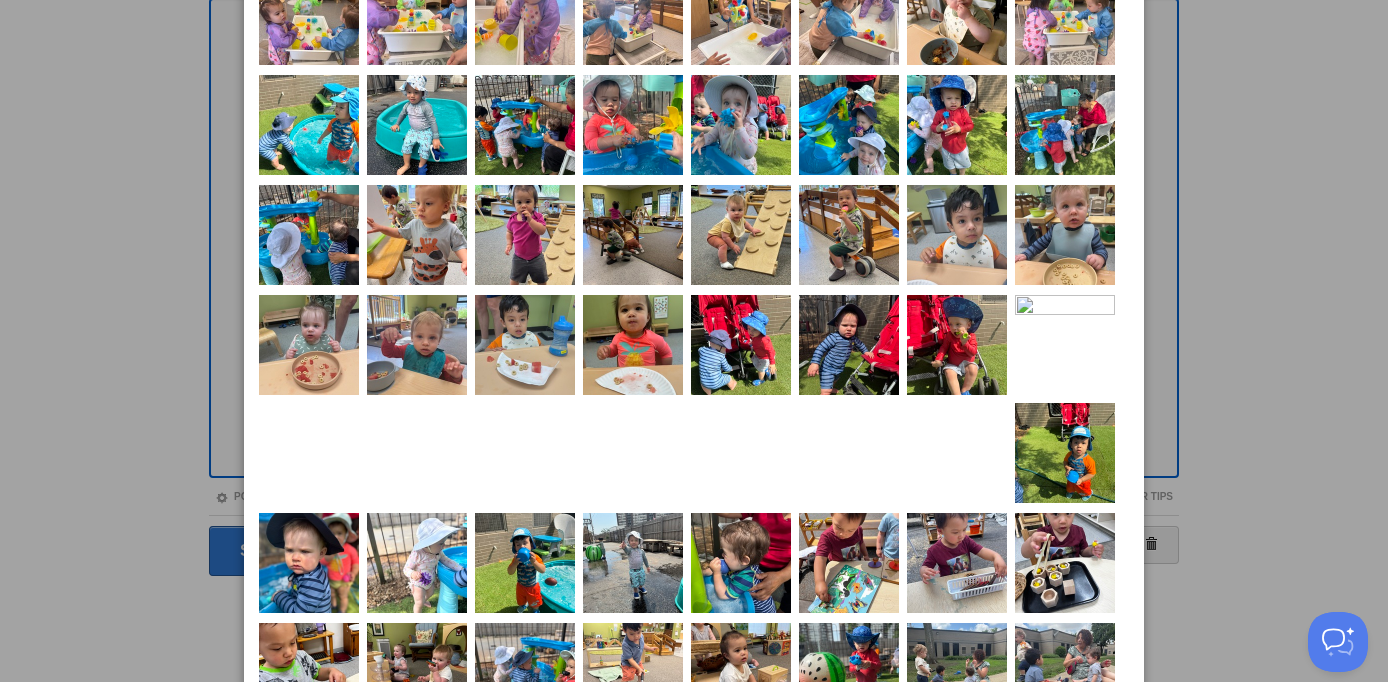 scroll, scrollTop: 0, scrollLeft: 0, axis: both 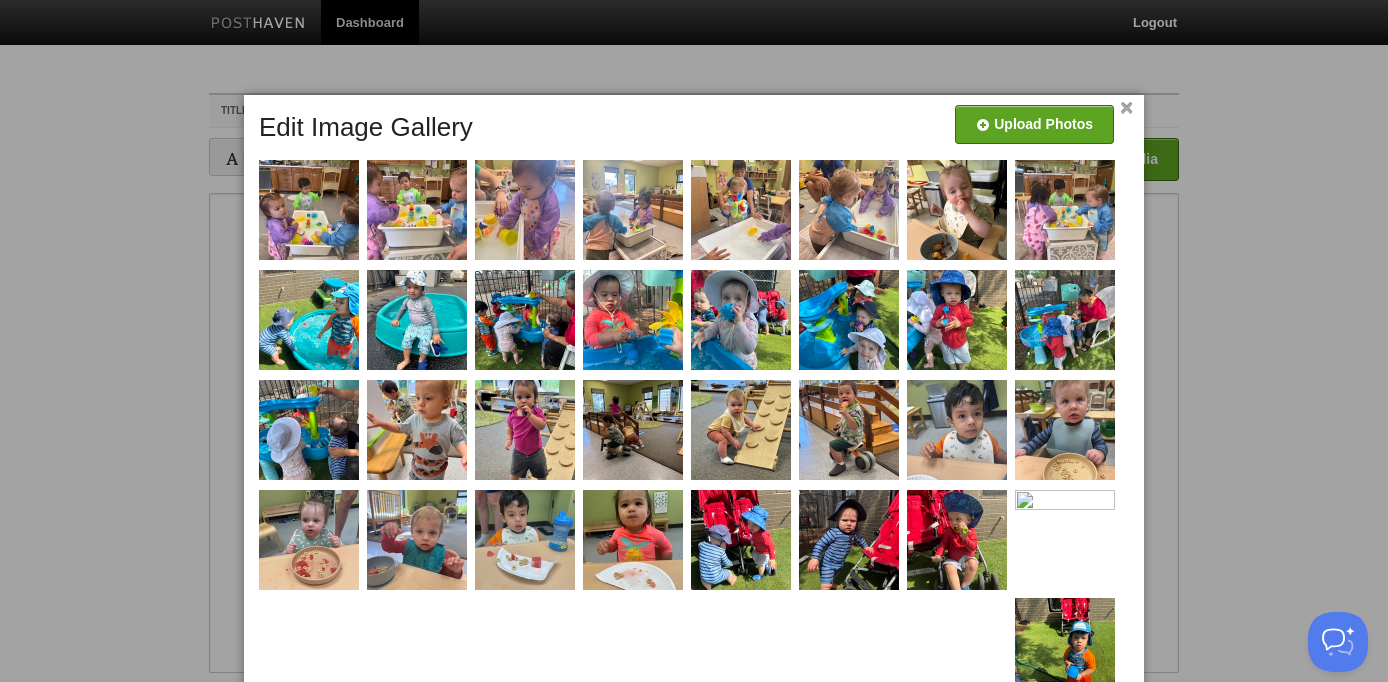 click on "×" at bounding box center (1126, 108) 